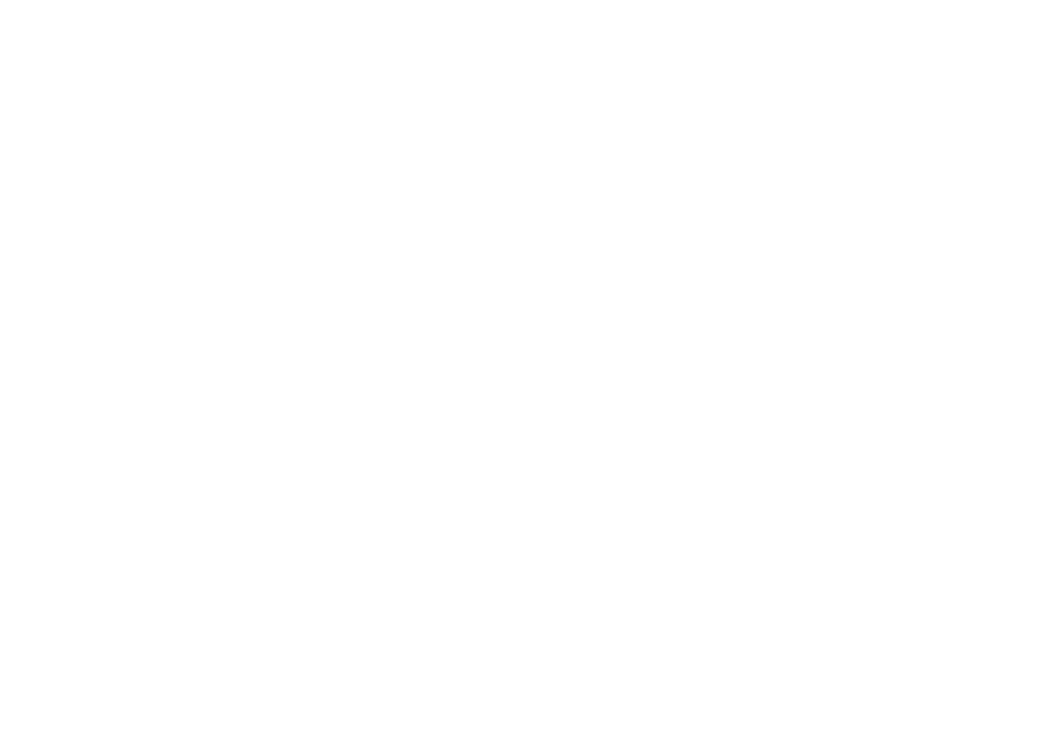 scroll, scrollTop: 0, scrollLeft: 0, axis: both 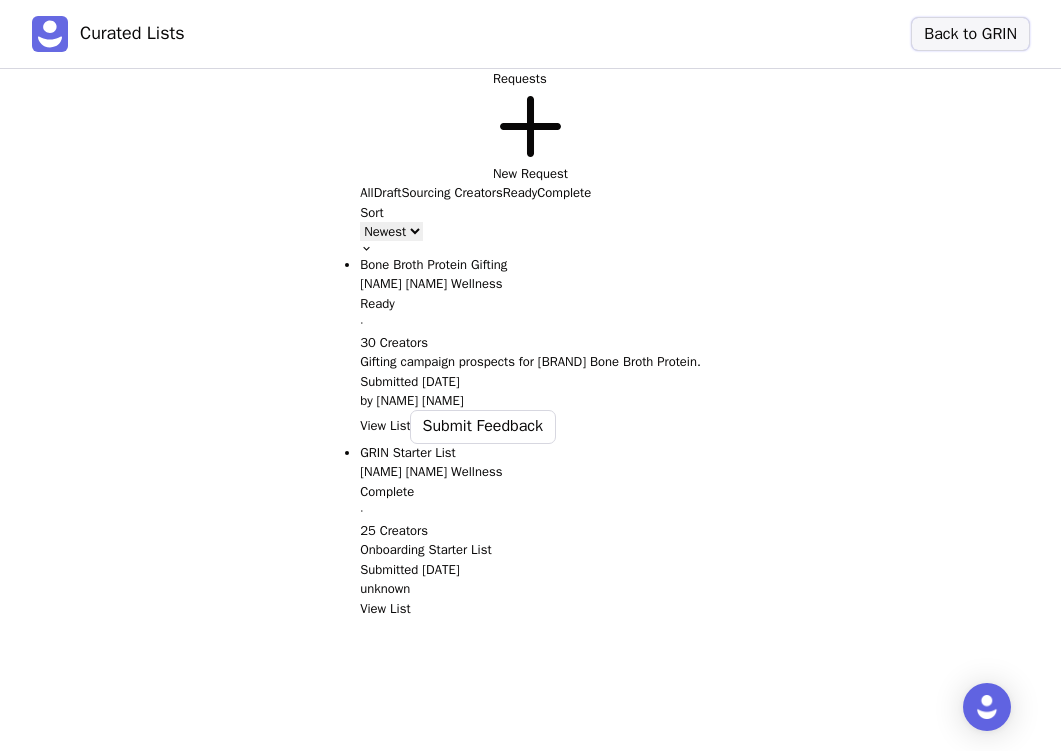 click on "Back to GRIN" at bounding box center (970, 34) 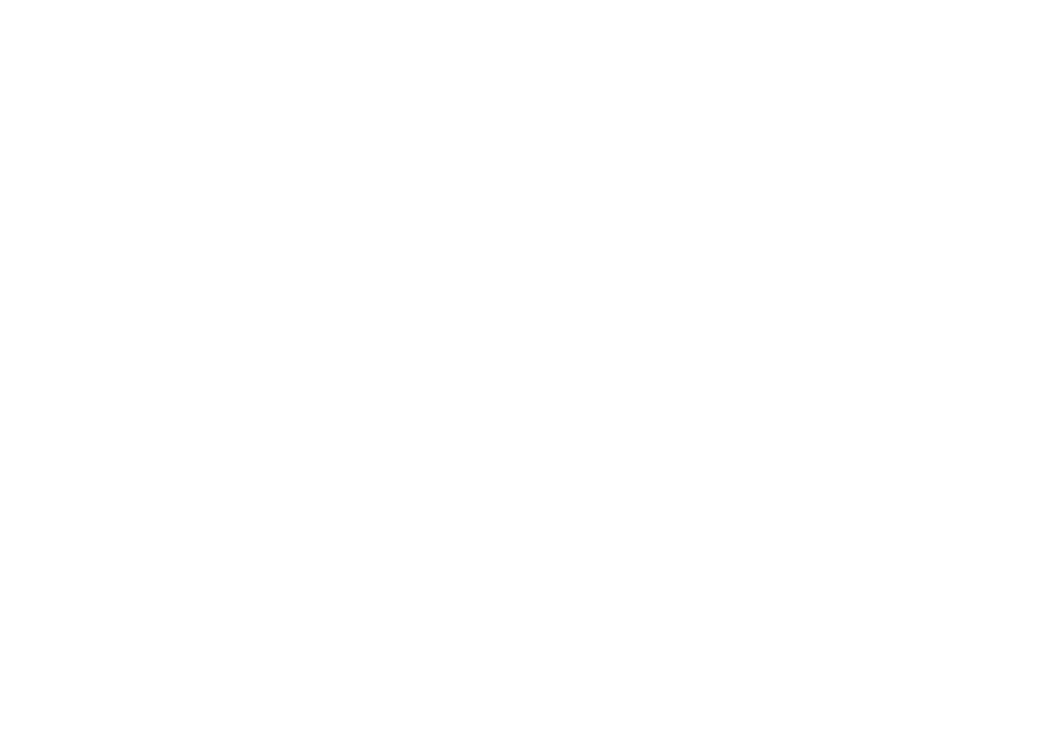 scroll, scrollTop: 0, scrollLeft: 0, axis: both 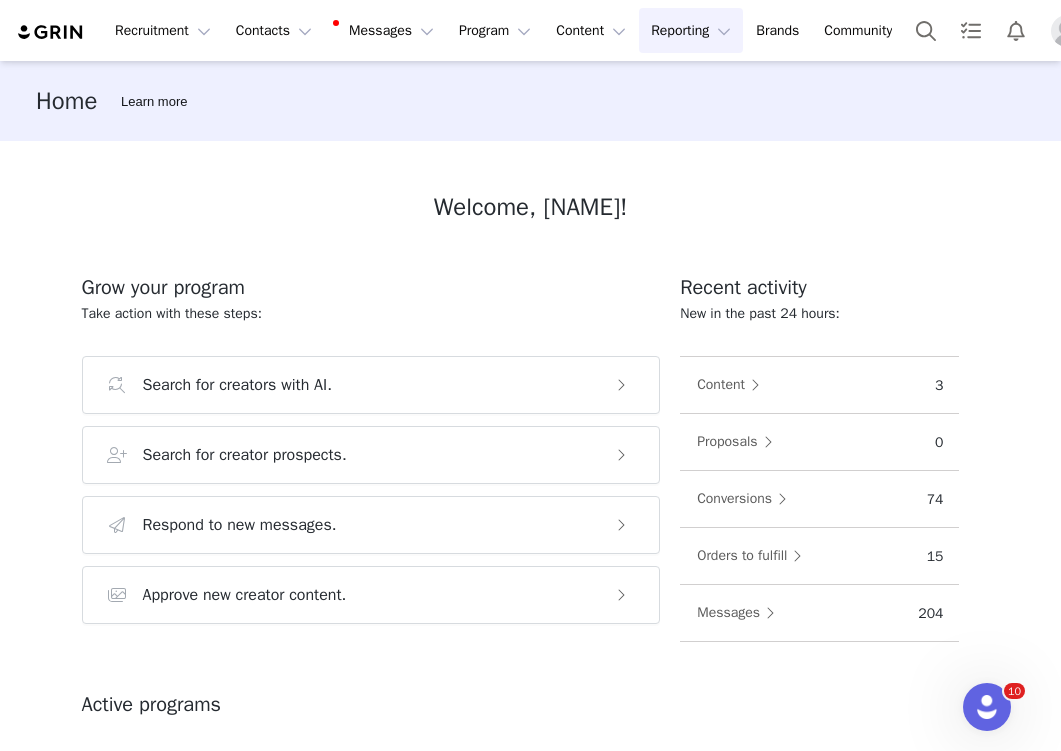 click on "Reporting Reporting" at bounding box center [691, 30] 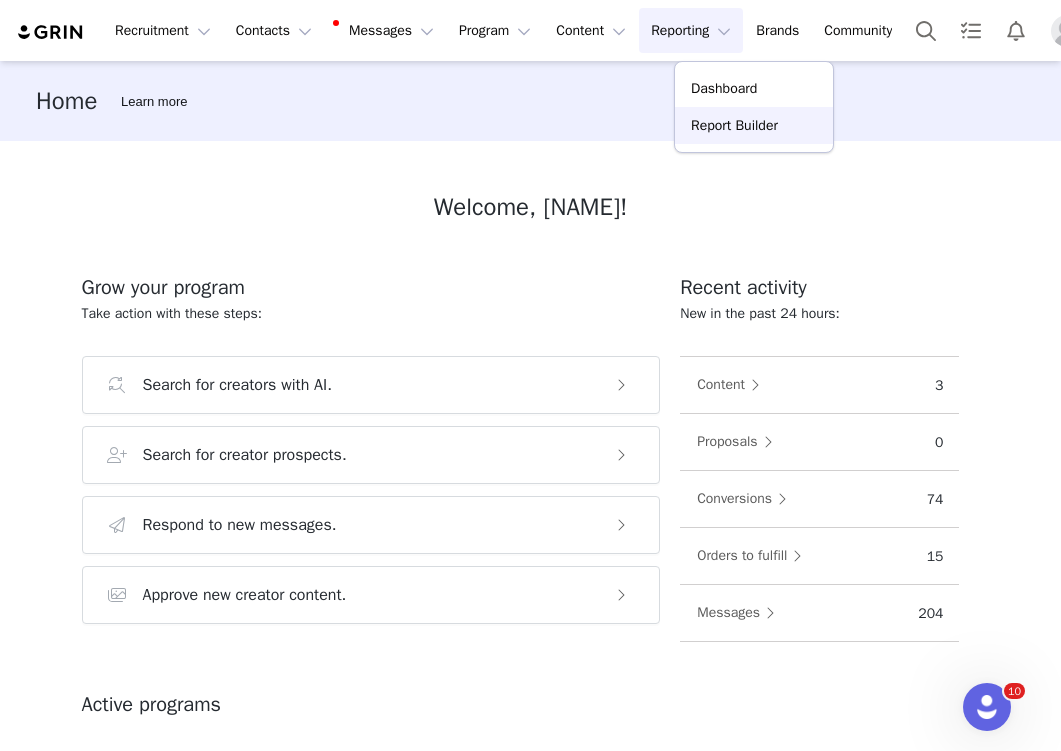 click on "Report Builder" at bounding box center [734, 125] 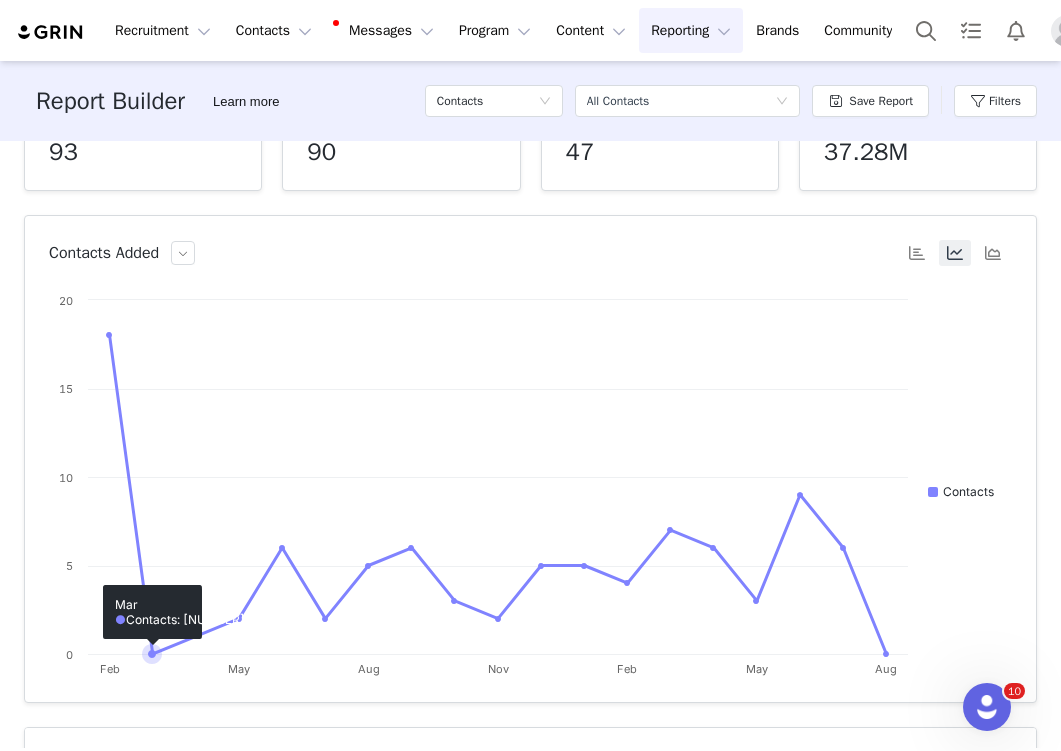 scroll, scrollTop: 193, scrollLeft: 0, axis: vertical 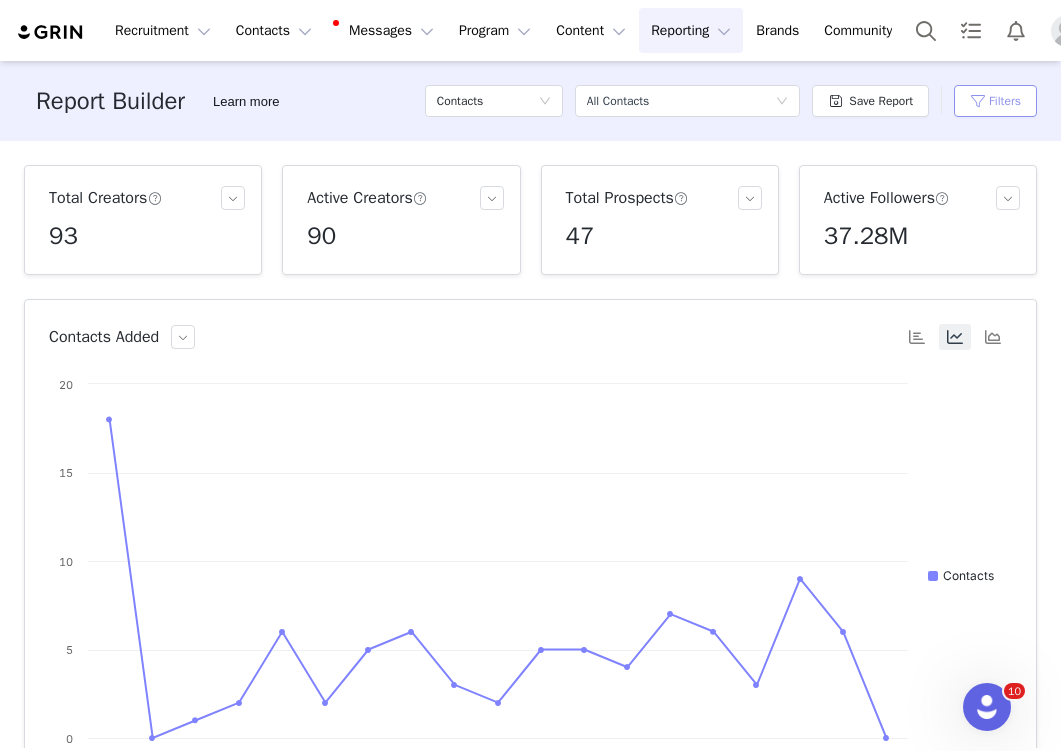click on "Filters" at bounding box center (995, 101) 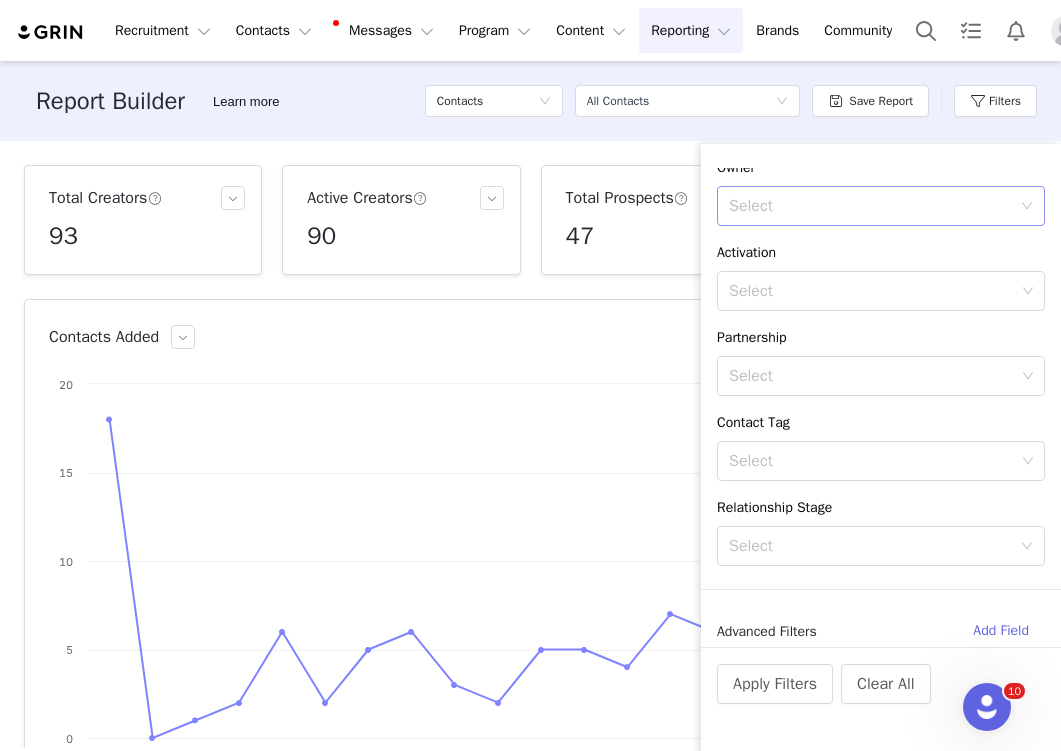 scroll, scrollTop: 0, scrollLeft: 0, axis: both 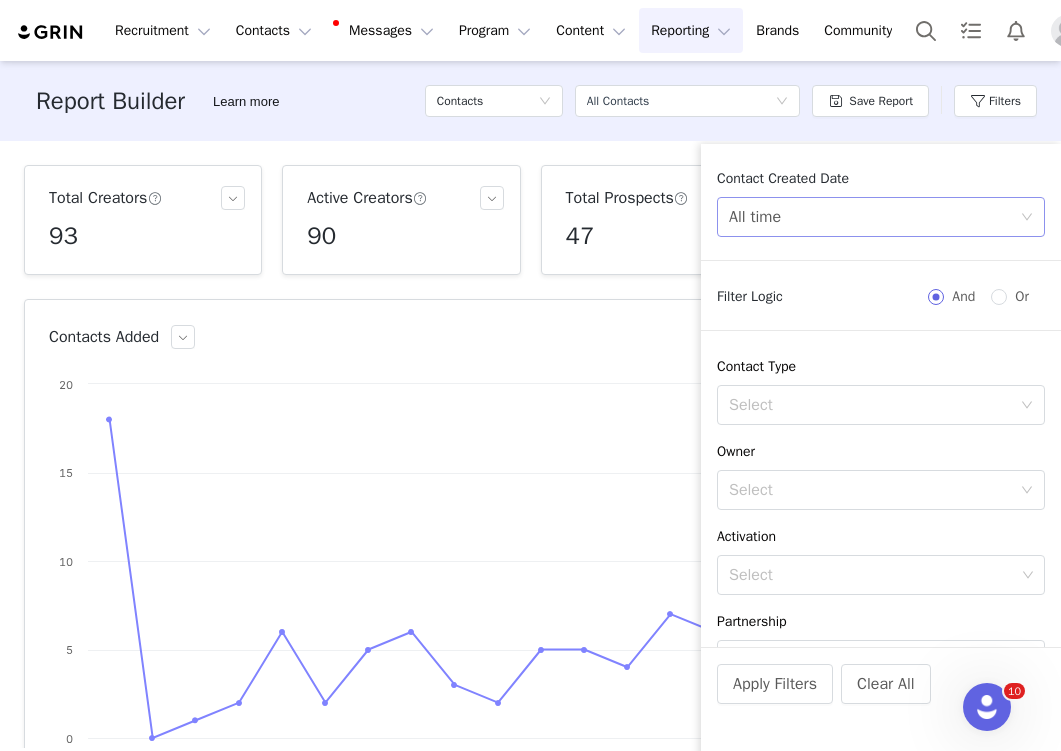 click on "All time" at bounding box center [874, 217] 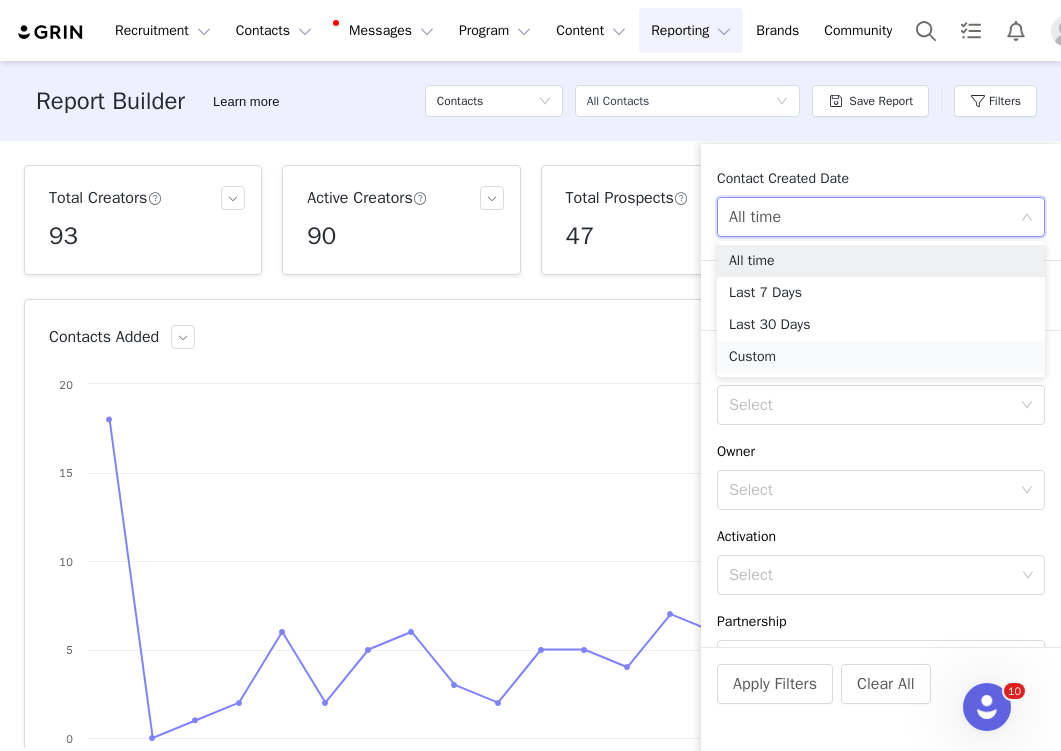 click on "Custom" at bounding box center [881, 357] 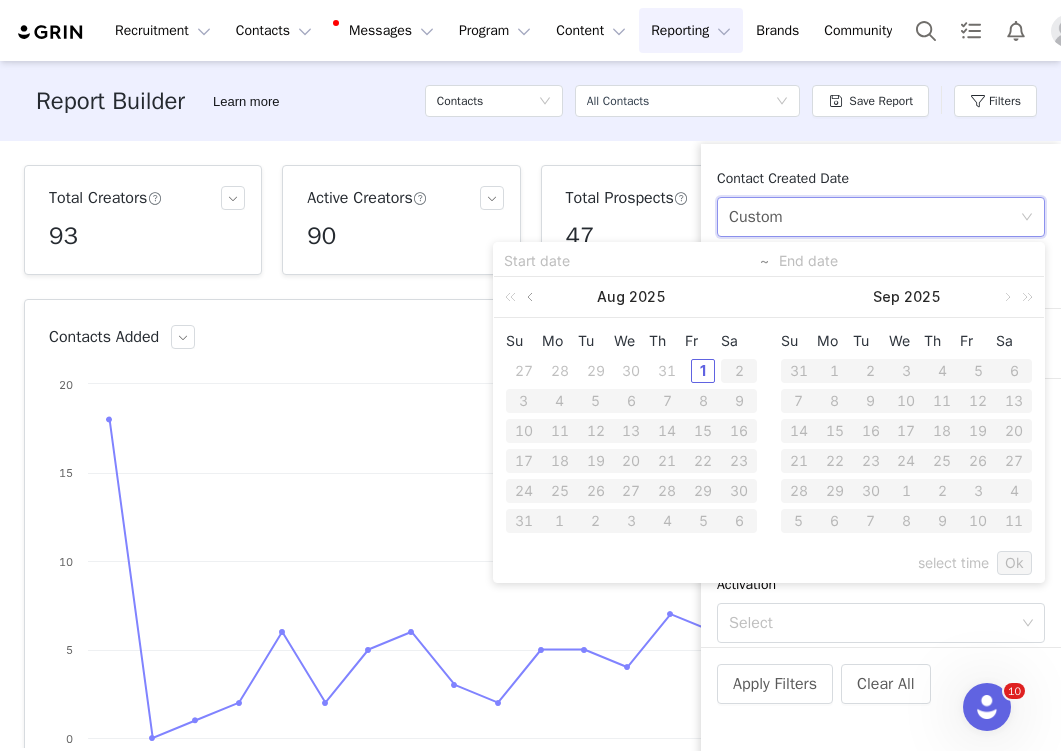 click at bounding box center (532, 297) 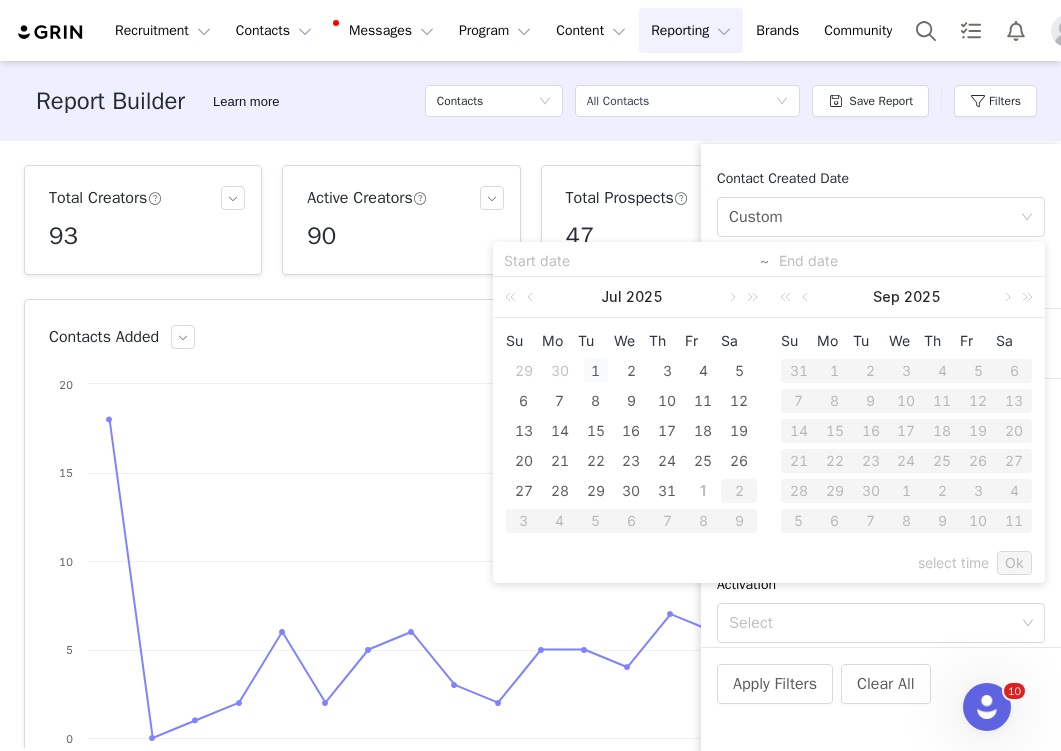 click on "1" at bounding box center [596, 371] 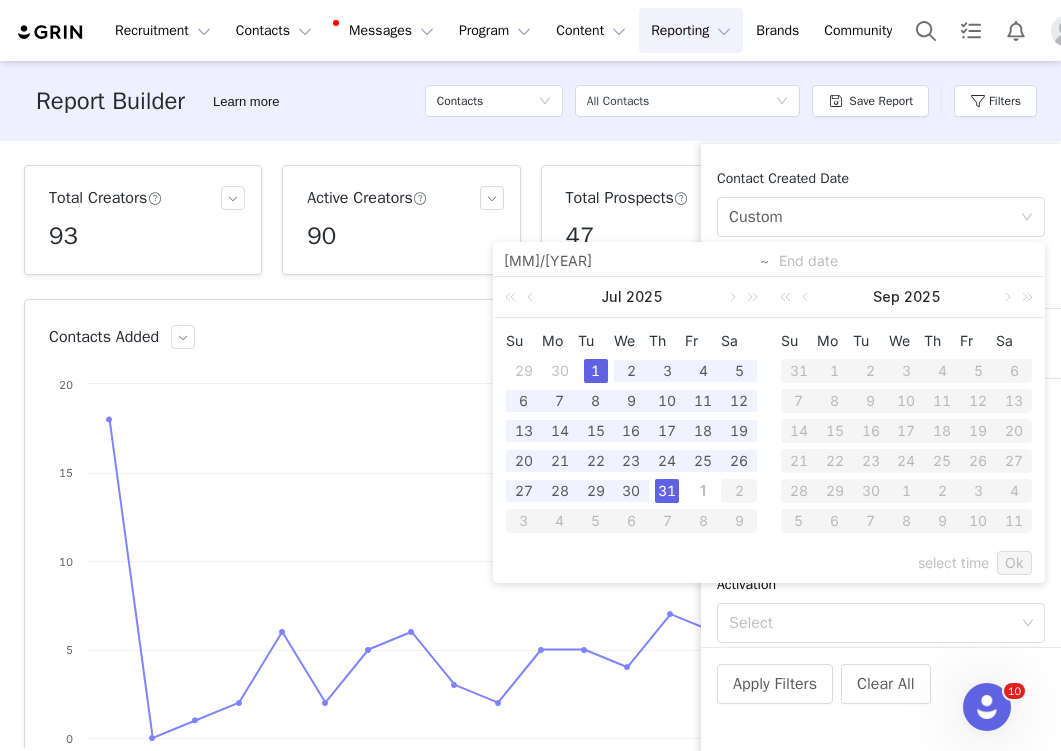click on "31" at bounding box center (667, 491) 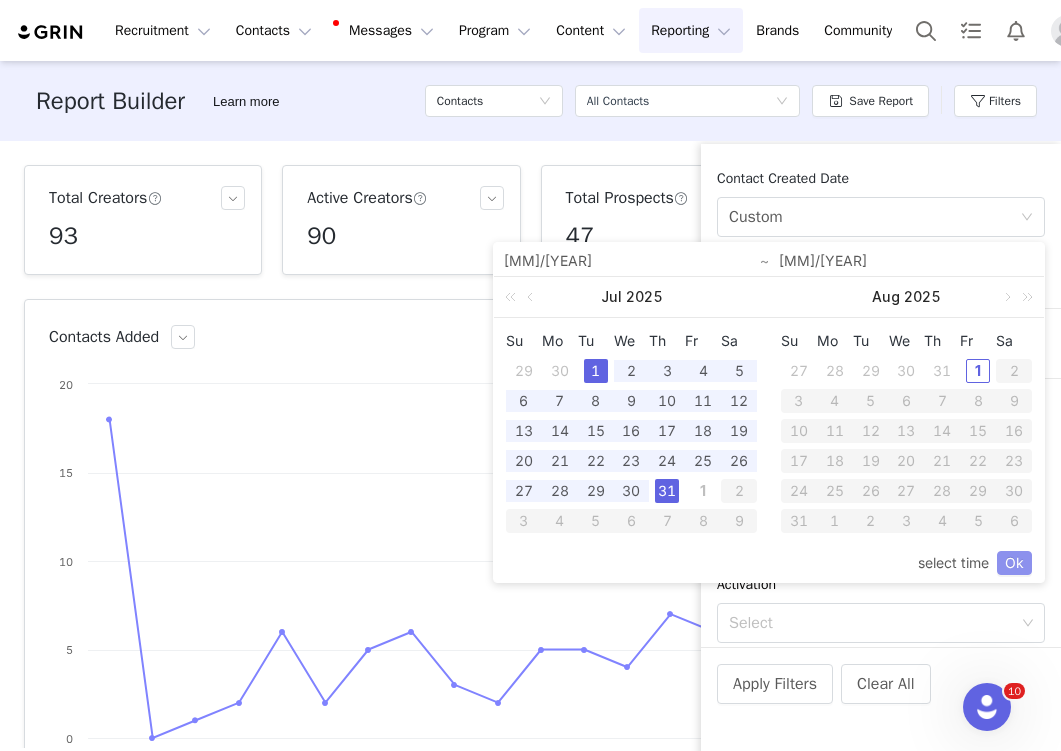 click on "Ok" at bounding box center (1014, 563) 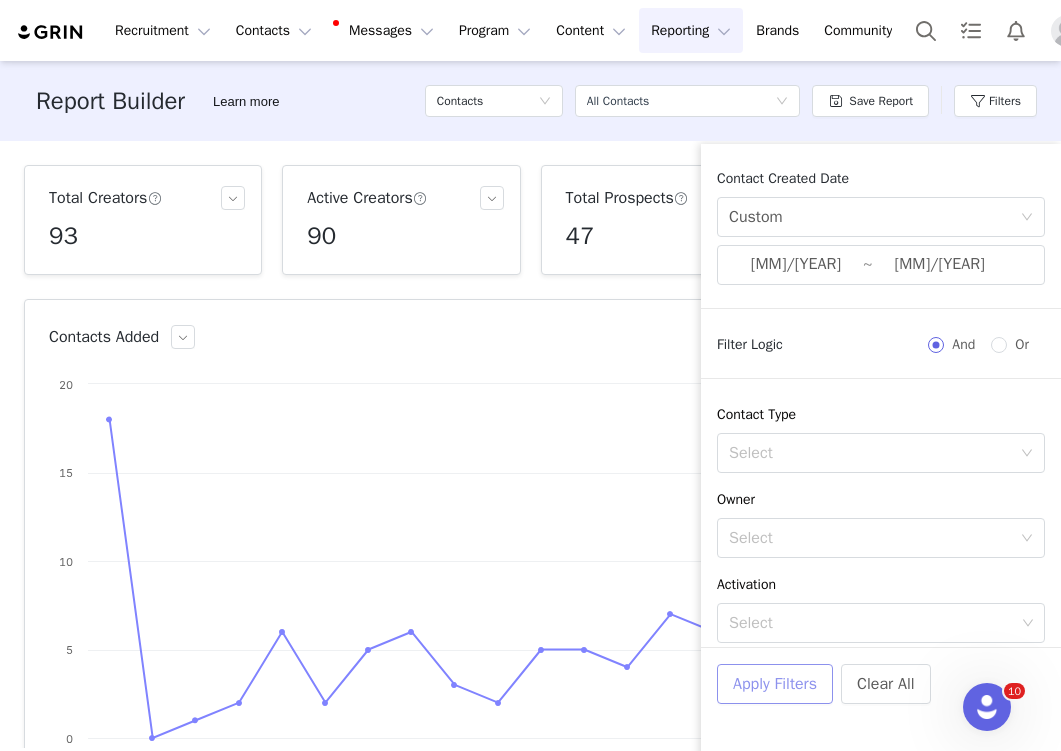 click on "Apply Filters" at bounding box center [775, 684] 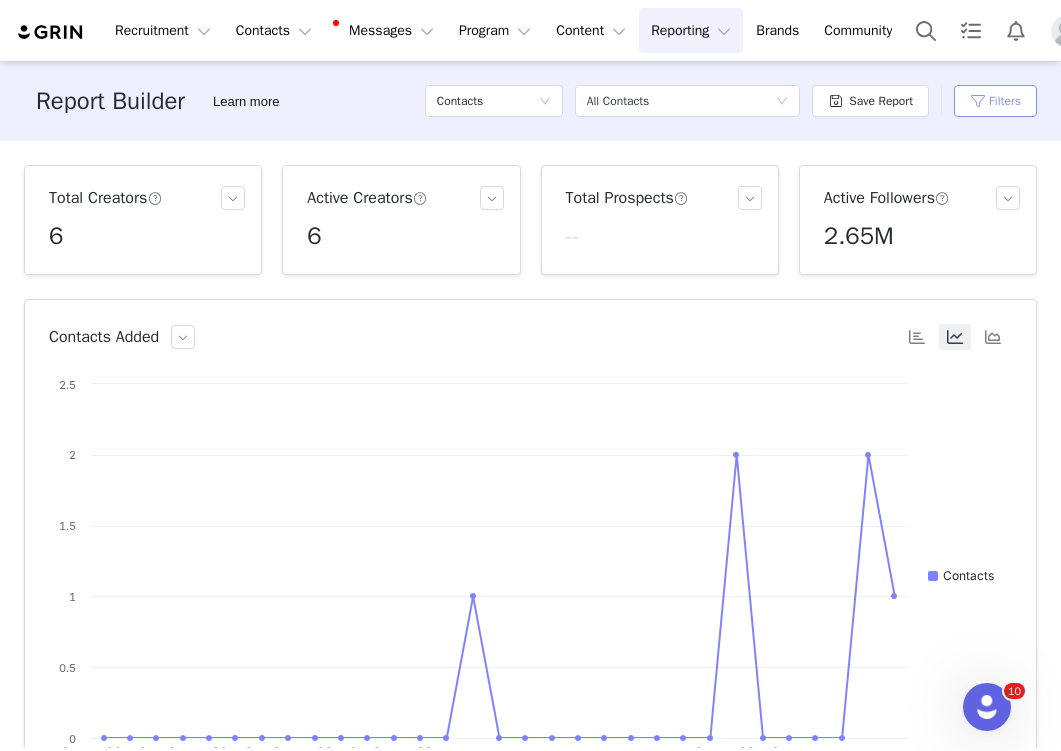 click on "Filters" at bounding box center [995, 101] 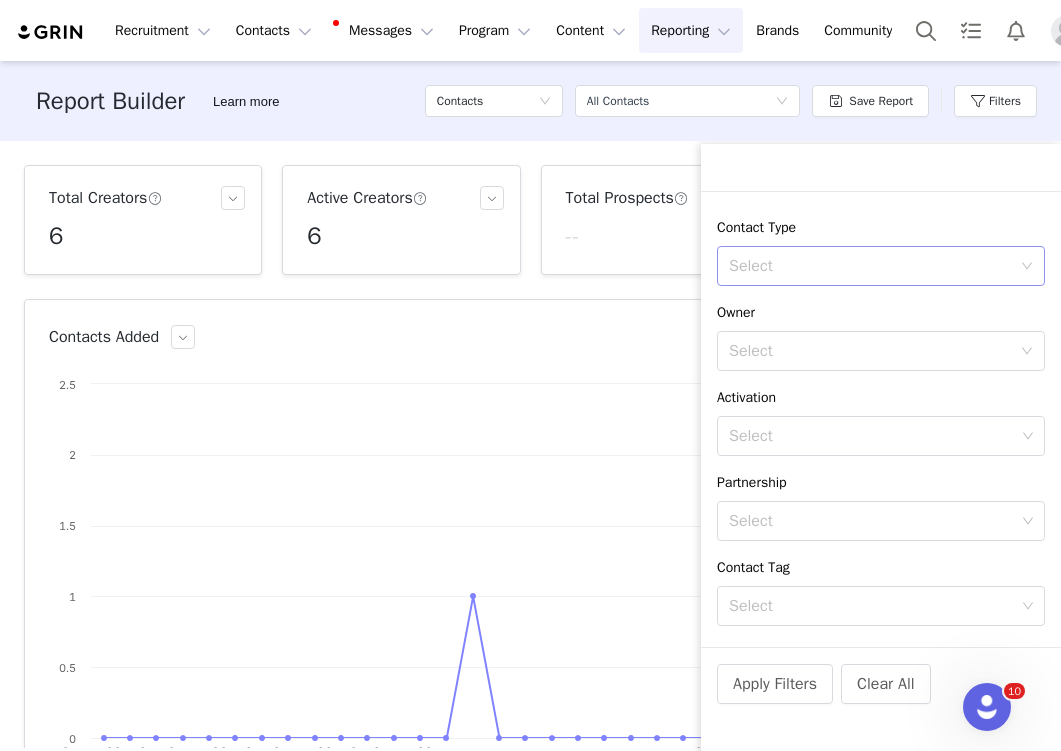 scroll, scrollTop: 189, scrollLeft: 0, axis: vertical 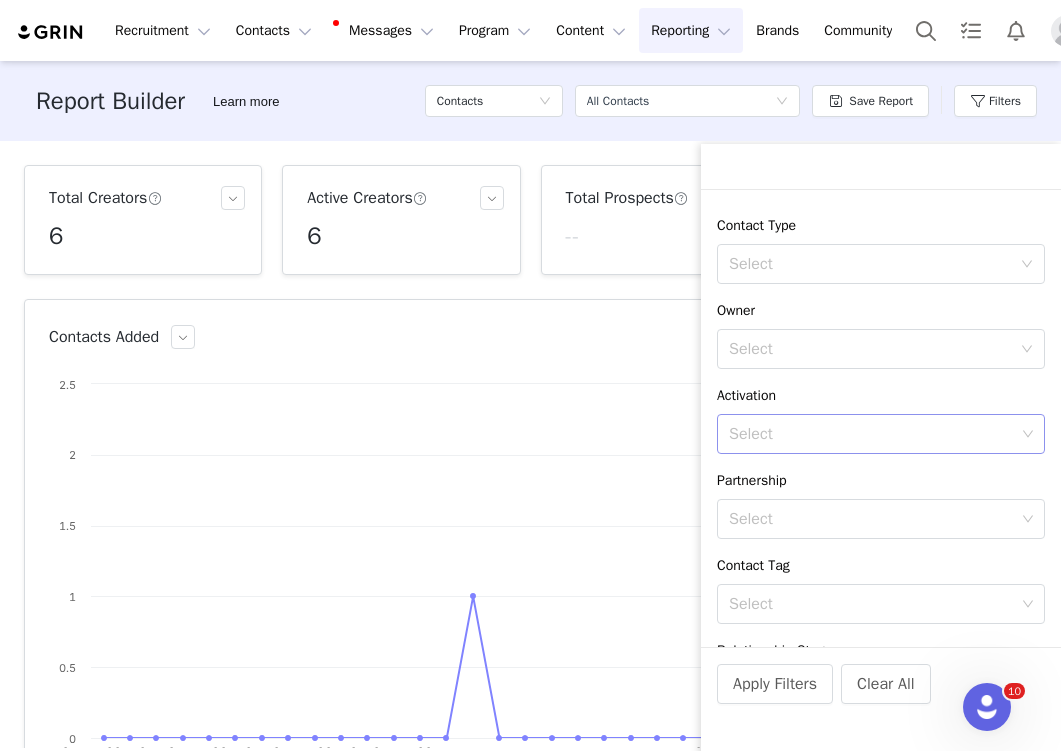 click on "Select" at bounding box center [872, 434] 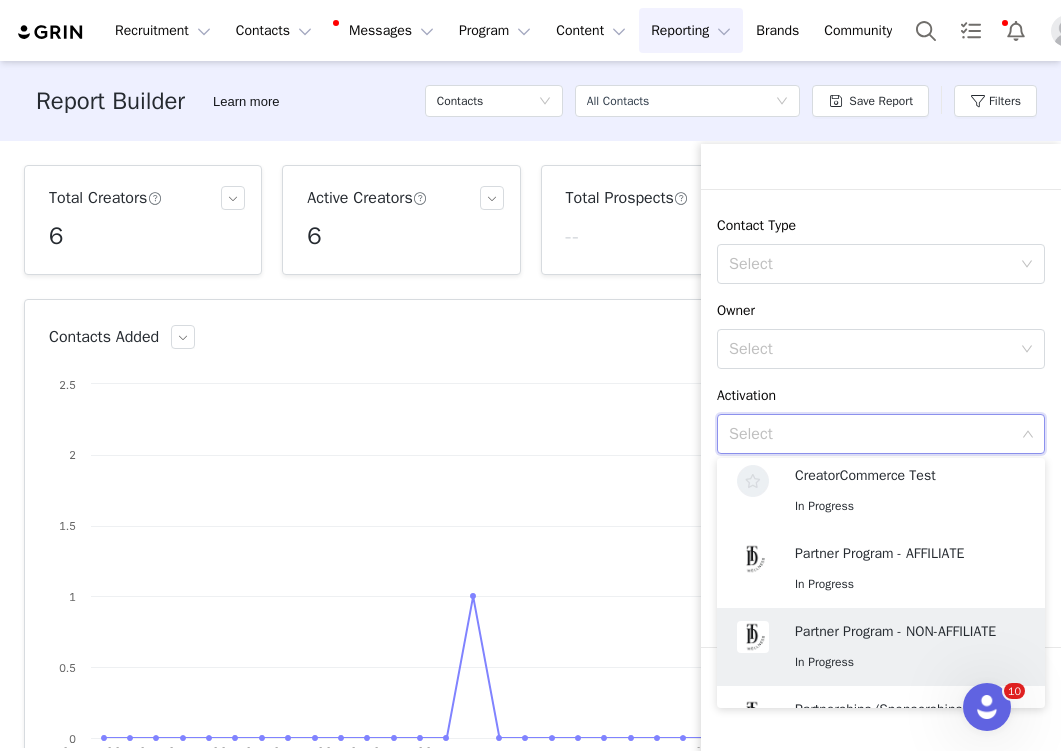scroll, scrollTop: 407, scrollLeft: 0, axis: vertical 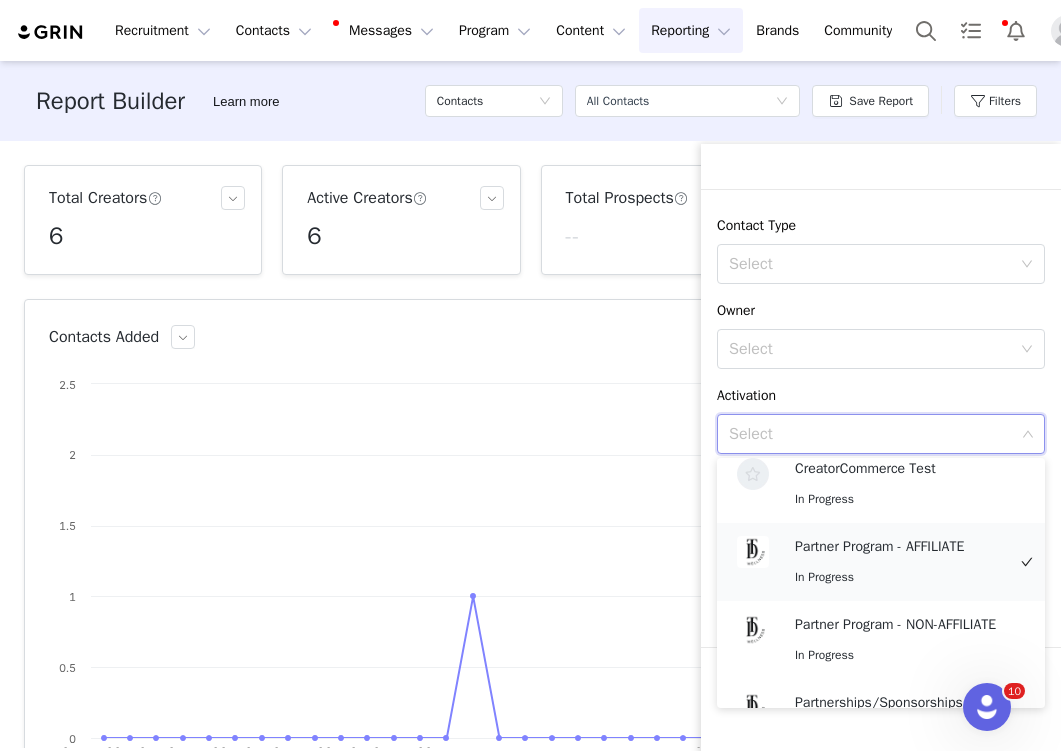 click on "In Progress" at bounding box center [900, 577] 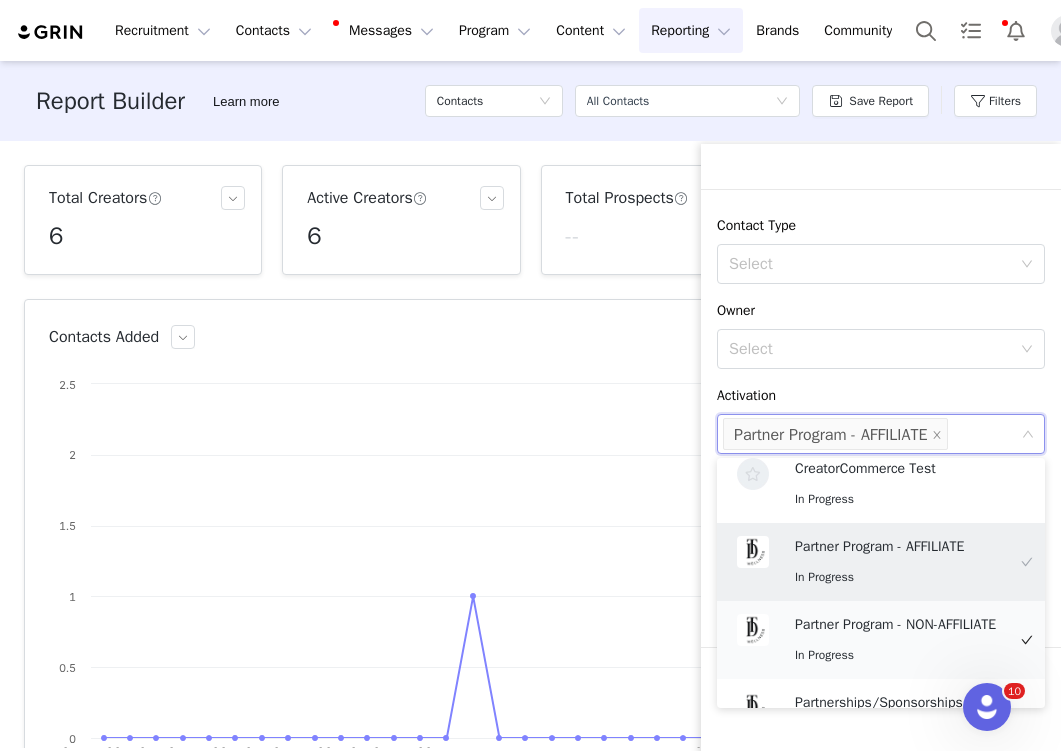 click on "Partner Program - NON-AFFILIATE" at bounding box center [900, 625] 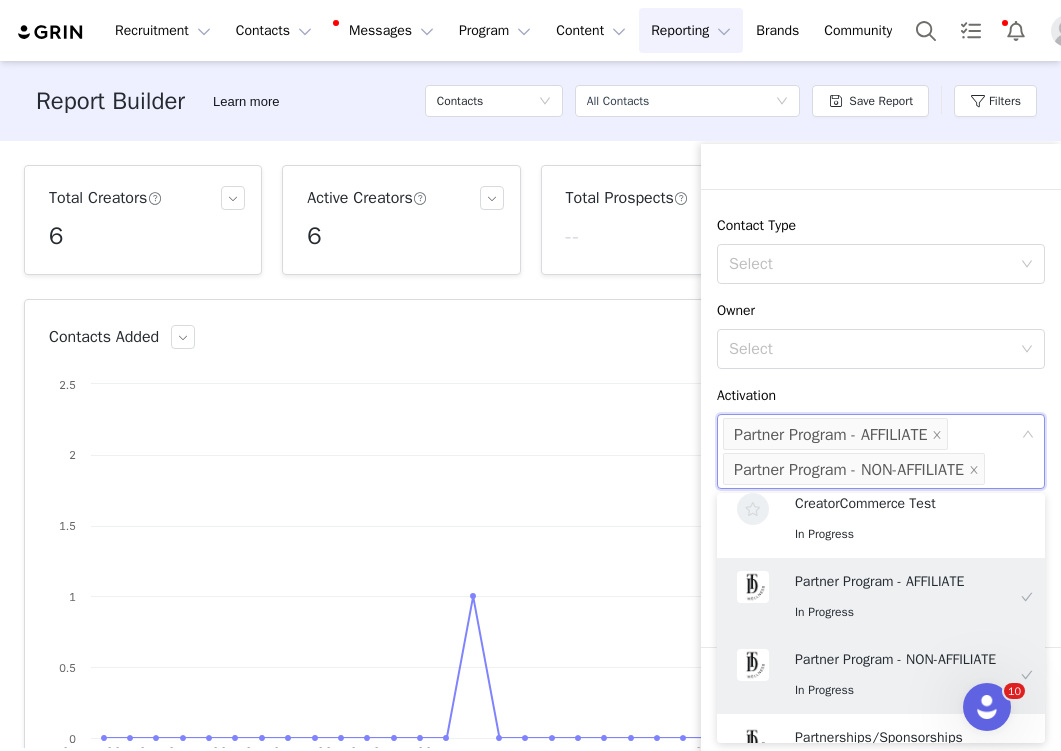 scroll, scrollTop: 396, scrollLeft: 0, axis: vertical 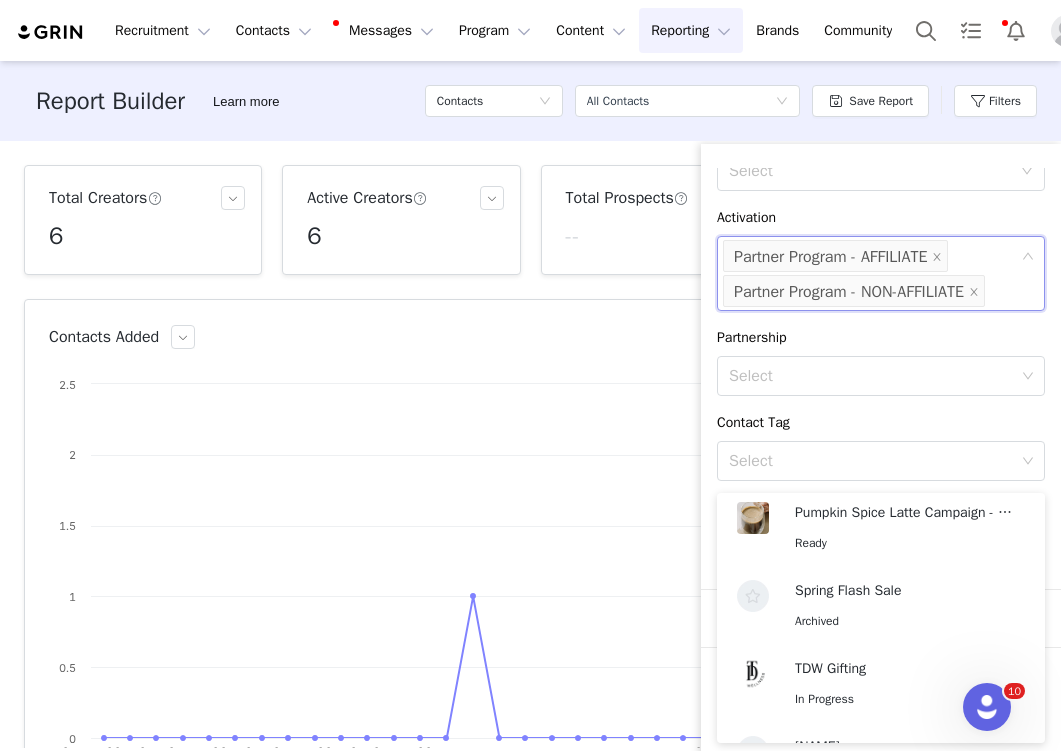 click on "Partnership  Select" at bounding box center (881, 361) 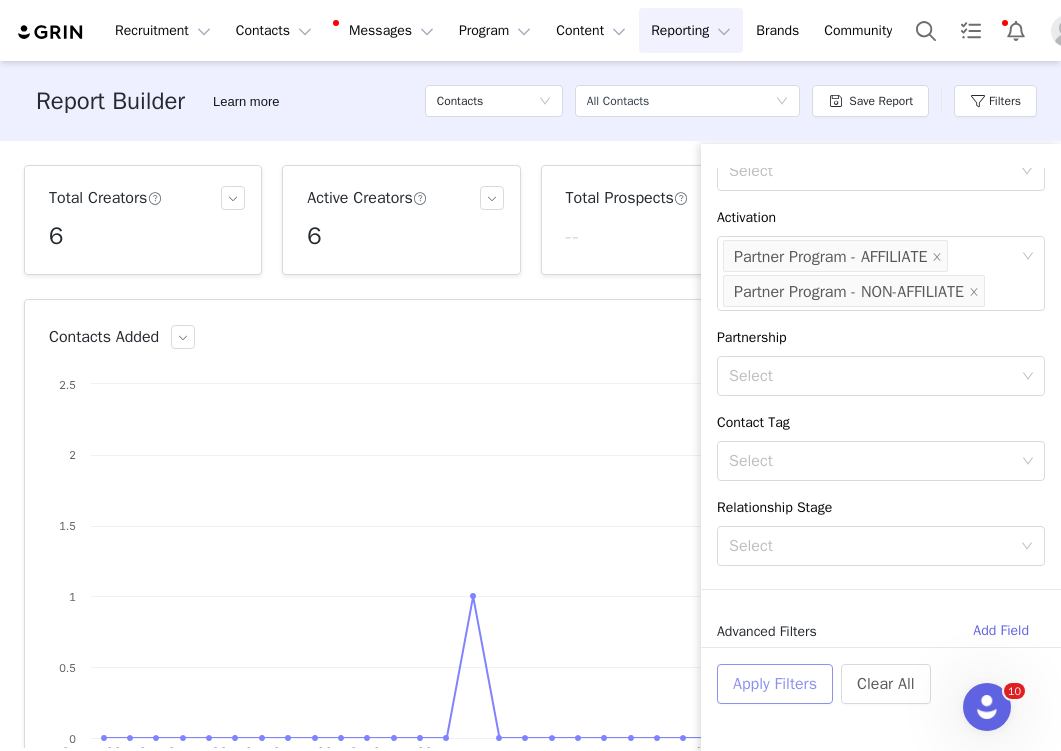 click on "Apply Filters" at bounding box center (775, 684) 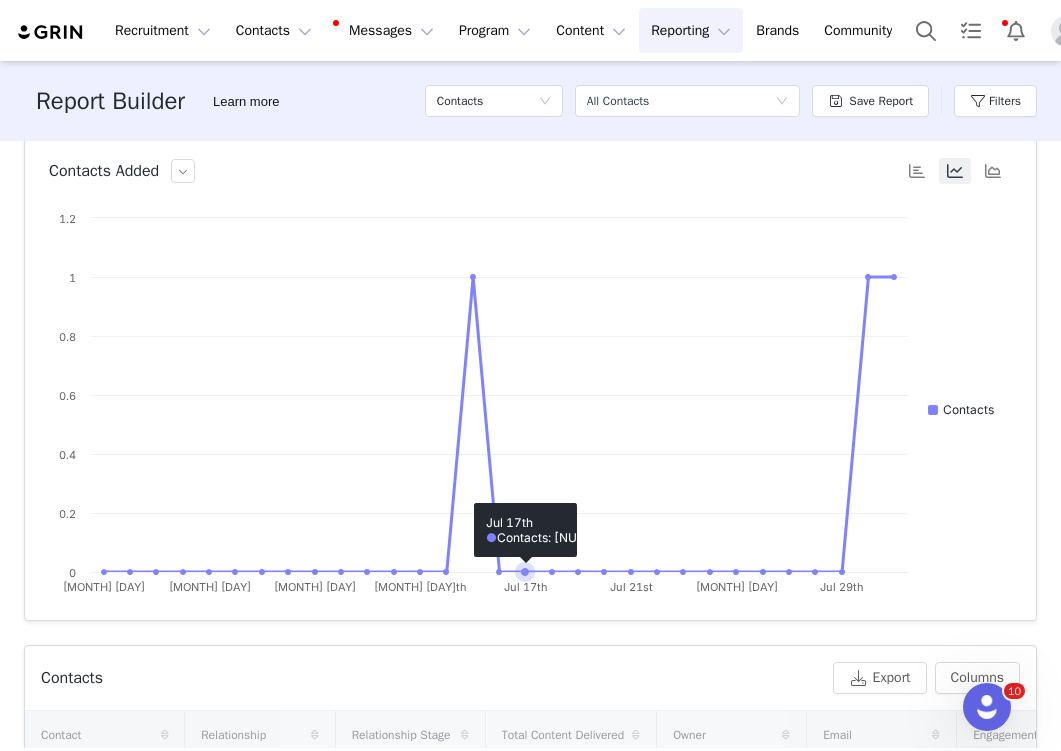 scroll, scrollTop: 0, scrollLeft: 0, axis: both 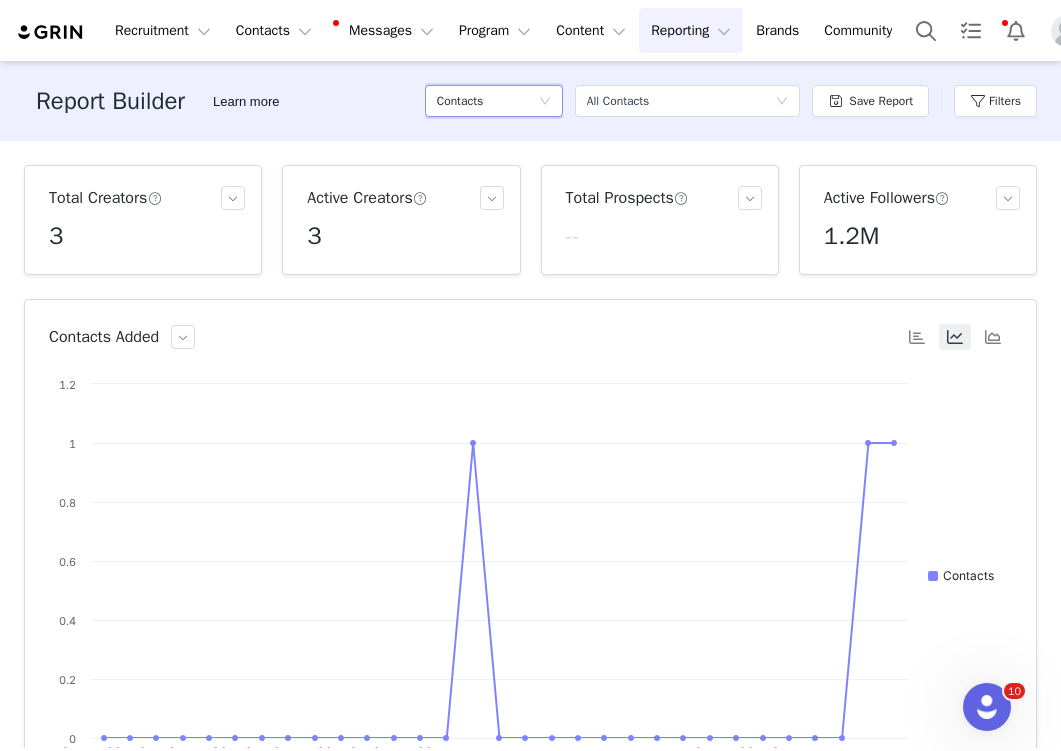 click on "Contacts" at bounding box center [487, 101] 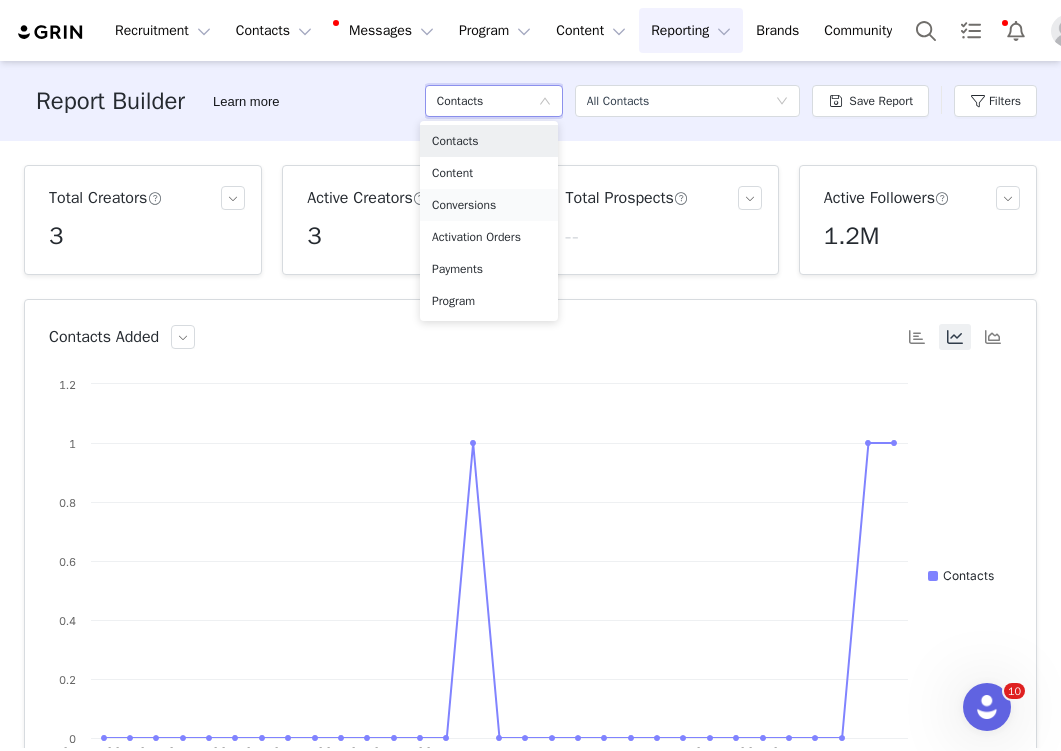 click on "Conversions" at bounding box center [489, 205] 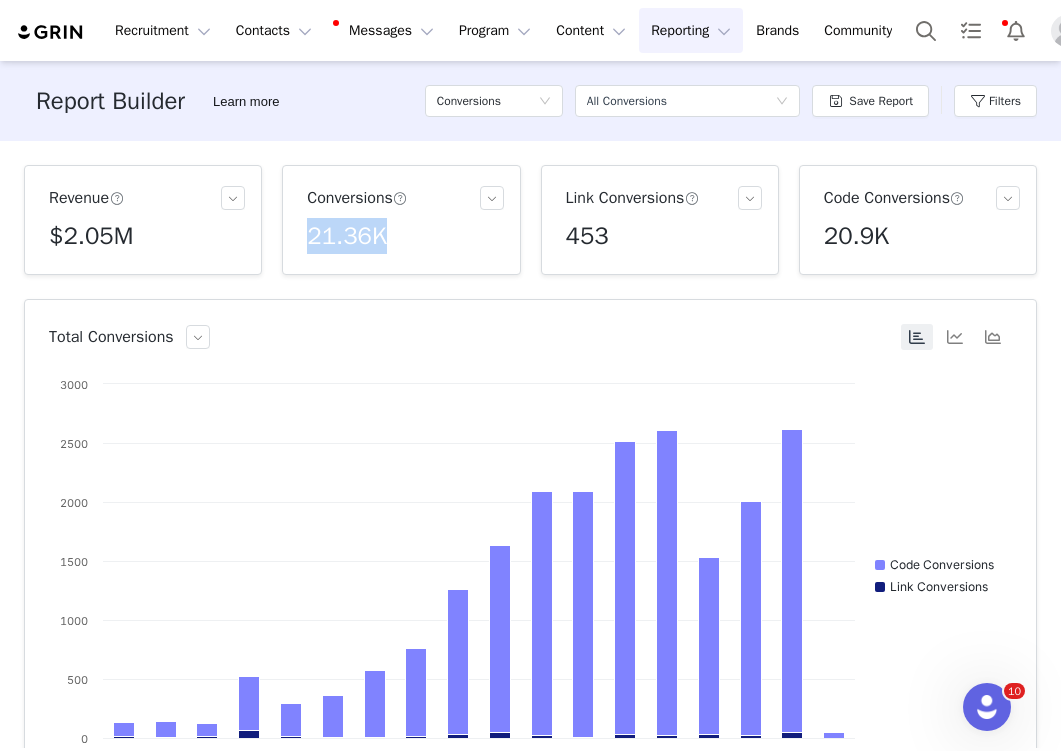 drag, startPoint x: 308, startPoint y: 241, endPoint x: 418, endPoint y: 241, distance: 110 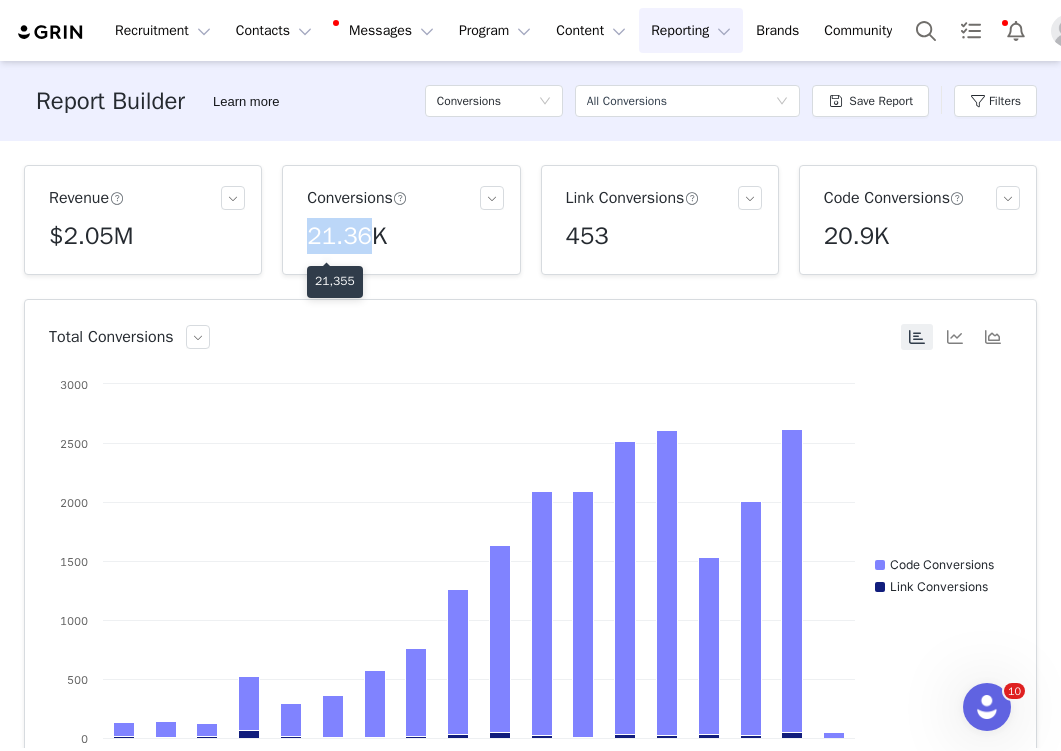 drag, startPoint x: 311, startPoint y: 238, endPoint x: 366, endPoint y: 239, distance: 55.00909 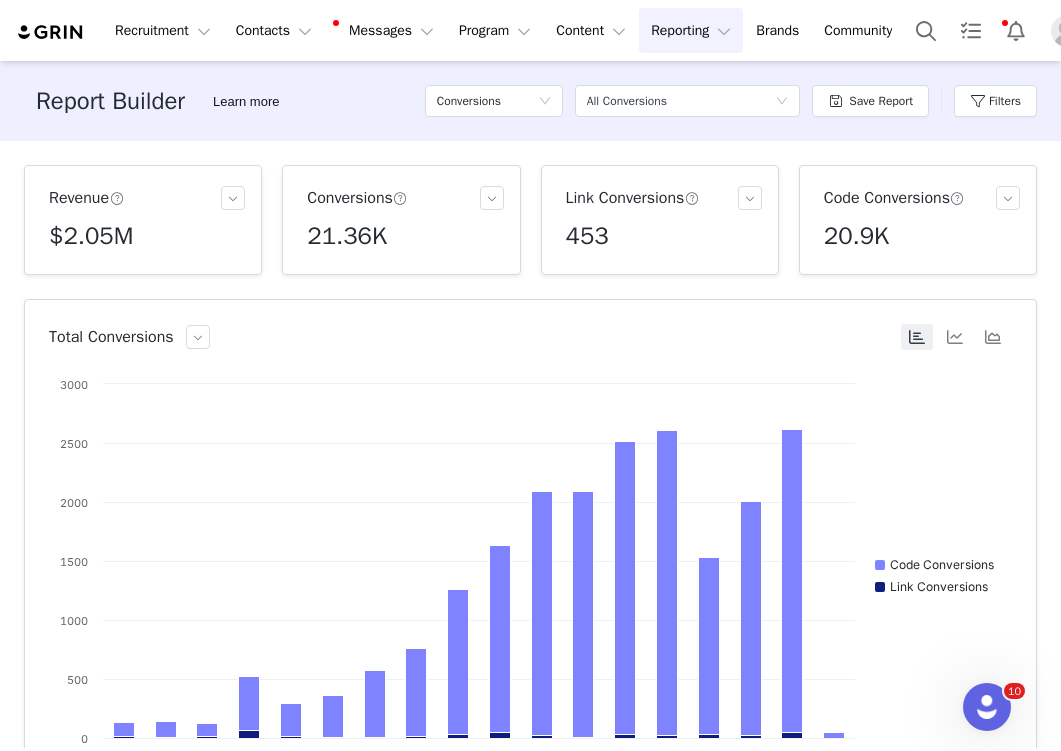 click on "Conversion Created Date All time Filter Logic     And Or  Activation  Select    Owner  Select  Partnership  Select    Contact  Select   Advanced Filters     Add Field Apply Filters Clear All" at bounding box center (530, 444) 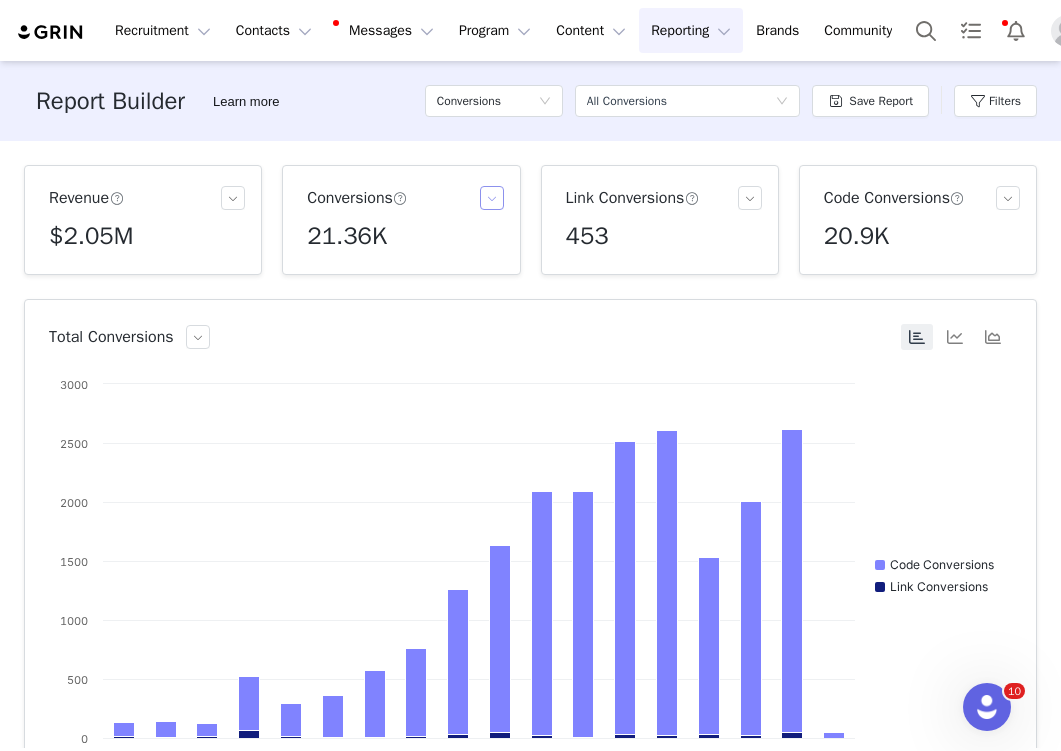 click at bounding box center (492, 198) 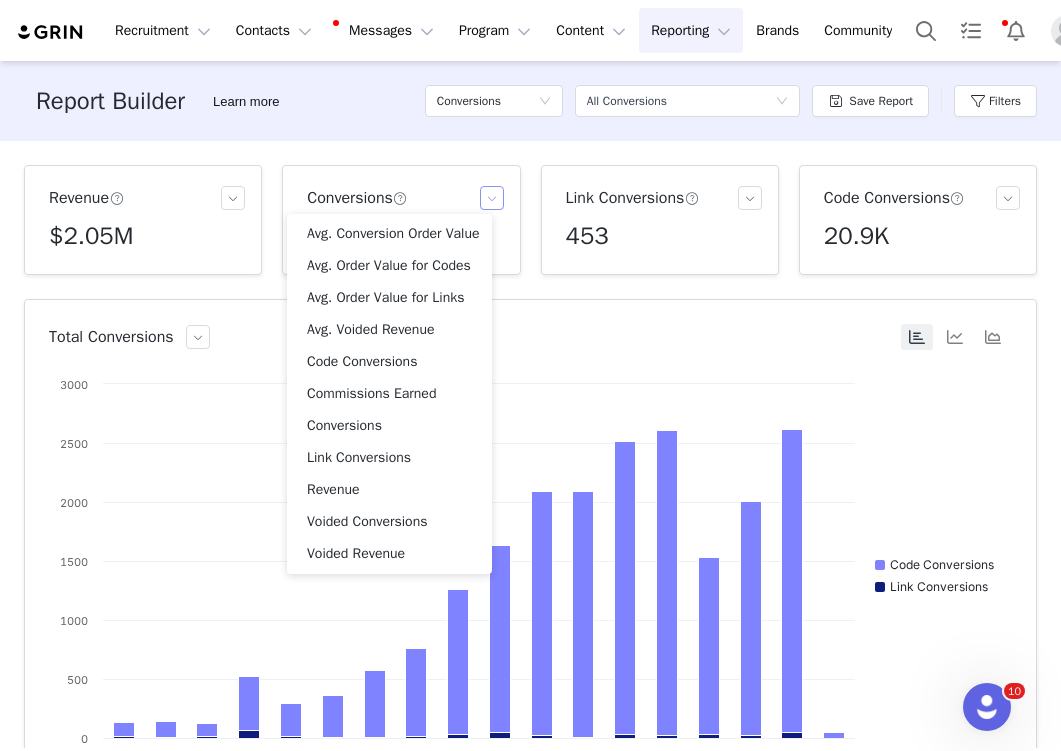 click at bounding box center [492, 198] 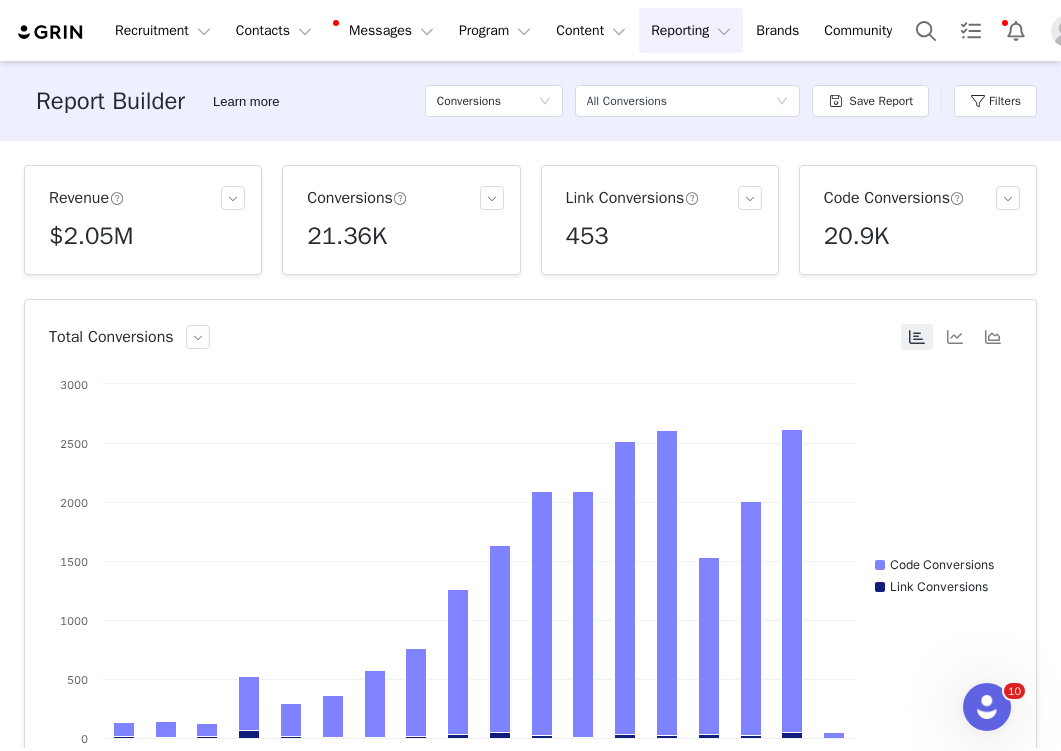 click on "Columns  Contact   Email   Conversion Type   Commission Amount   Revenue   Order #   Conversion Date   Voided   Paid   [NAME]  [EMAIL] Code [CURRENCY][NUMBER] [CURRENCY][NUMBER] [NUMBER] [MONTH] [DAY], [YEAR] [HOUR]:[MINUTE] [AM/PM] Yes No  [NAME]  [EMAIL] Link [CURRENCY][NUMBER] [CURRENCY][NUMBER] [NUMBER] [MONTH] [DAY], [YEAR] [HOUR]:[MINUTE] [AM/PM] Yes No  [NAME]  [EMAIL] Code [CURRENCY][NUMBER] [CURRENCY][NUMBER] [NUMBER] [MONTH] [DAY], [YEAR] [HOUR]:[MINUTE] [AM/PM] No Yes  [NAME]  [EMAIL] Code [CURRENCY][NUMBER] [CURRENCY][NUMBER] [NUMBER] [MONTH] [DAY], [YEAR] [HOUR]:[MINUTE] [AM/PM] No Yes  [NAME]  [EMAIL] Link [CURRENCY][NUMBER] [CURRENCY][NUMBER] [NUMBER] [MONTH] [DAY], [YEAR] [HOUR]:[MINUTE] [AM/PM] No Yes  [NAME]  [EMAIL] Code [CURRENCY][NUMBER] [CURRENCY][NUMBER] [NUMBER] [MONTH] [DAY], [YEAR] [HOUR]:[MINUTE] [AM/PM] No Yes Link" at bounding box center (530, 444) 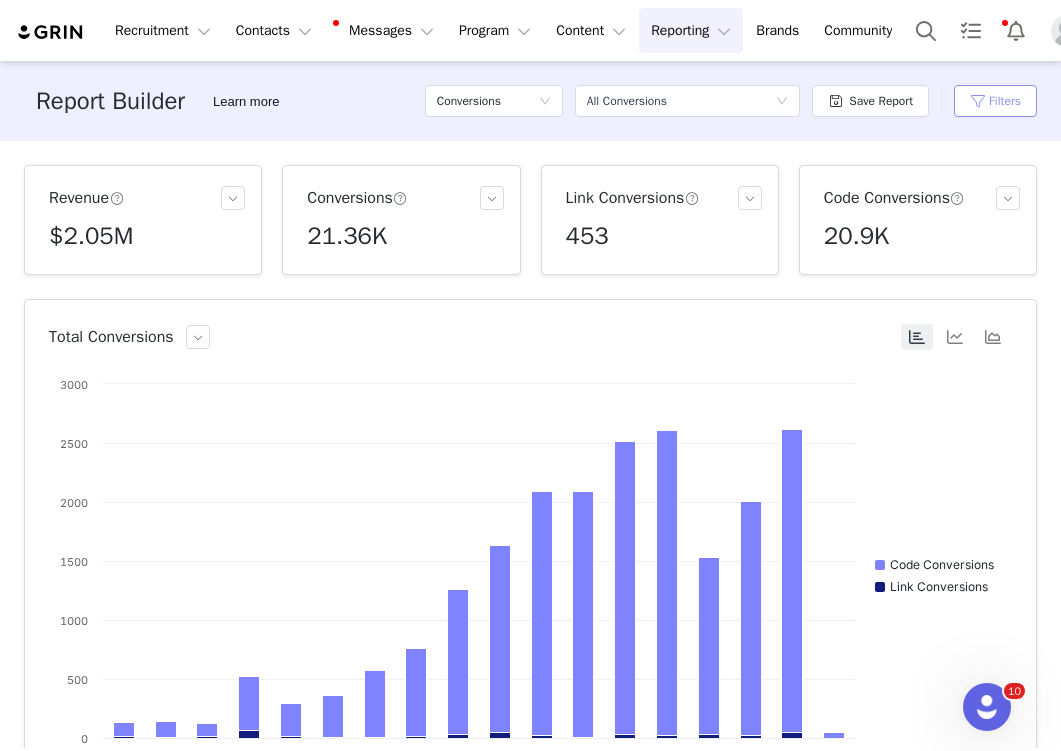 click on "Filters" at bounding box center [995, 101] 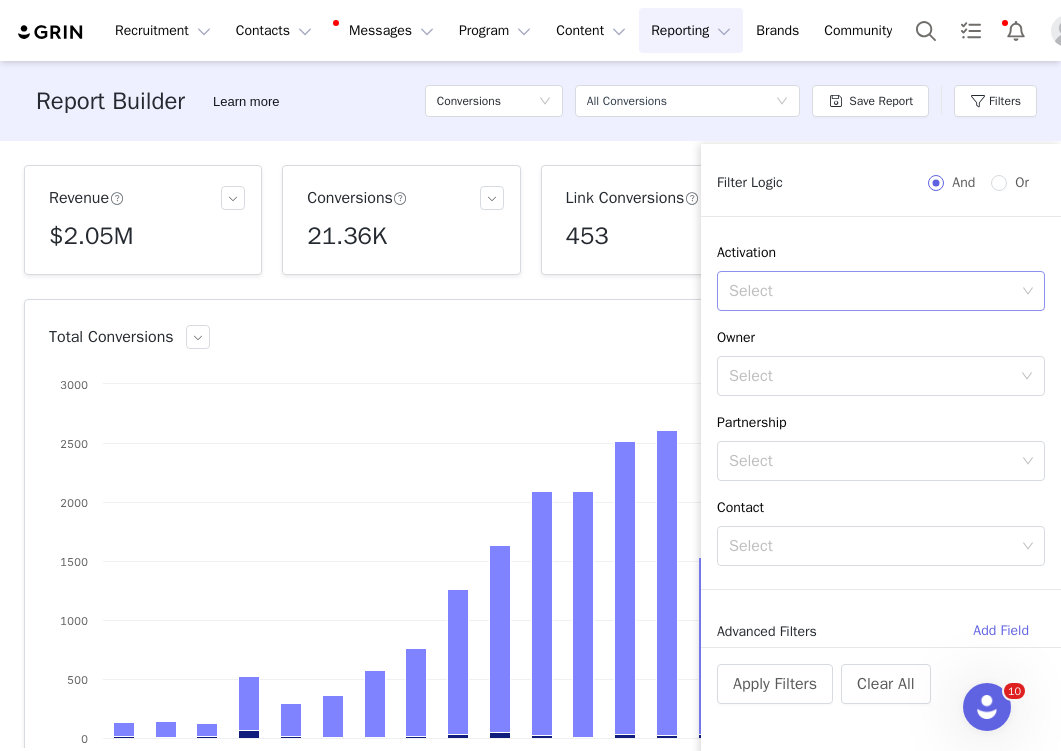 scroll, scrollTop: 0, scrollLeft: 0, axis: both 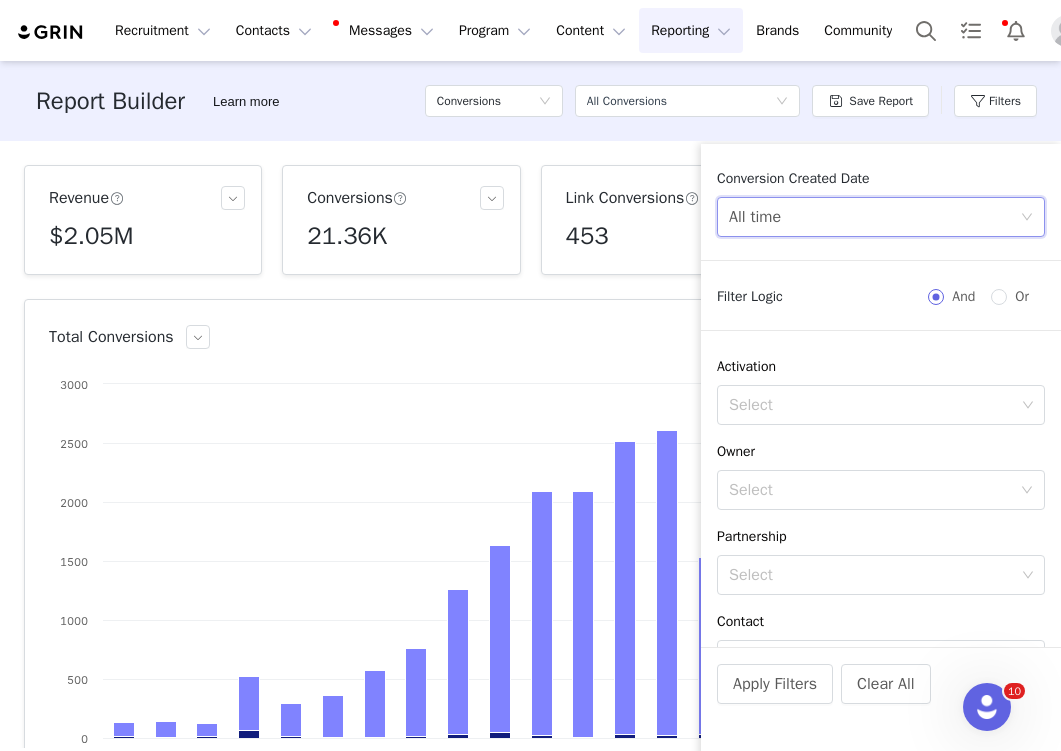 click on "All time" at bounding box center (874, 217) 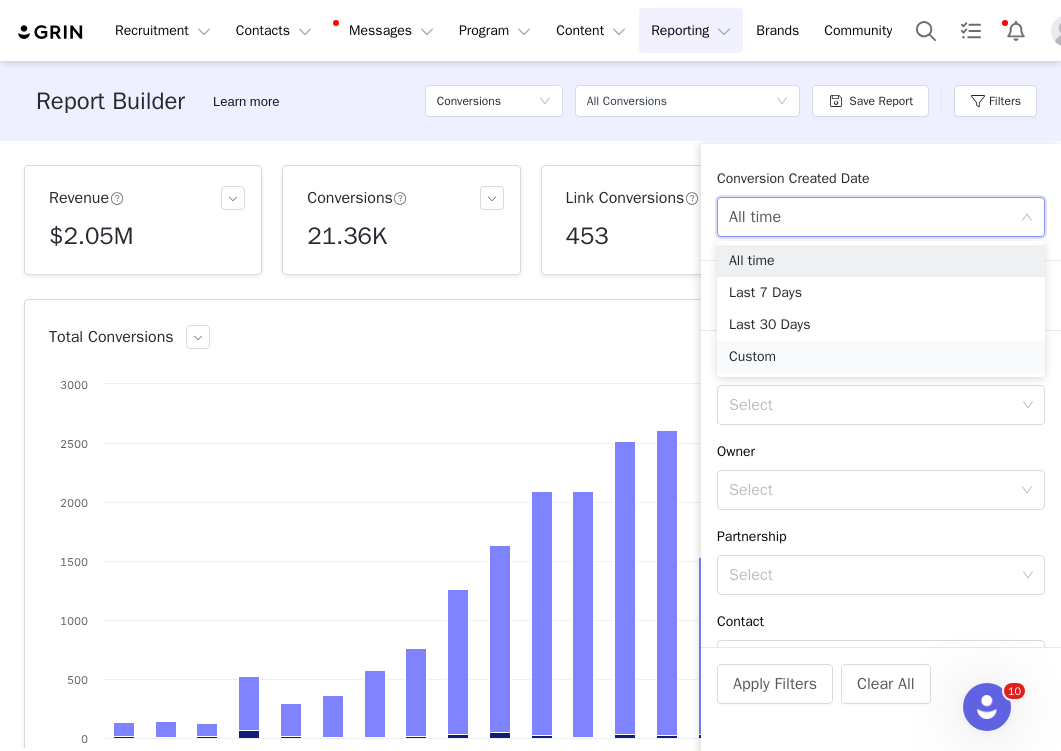 click on "Custom" at bounding box center (881, 357) 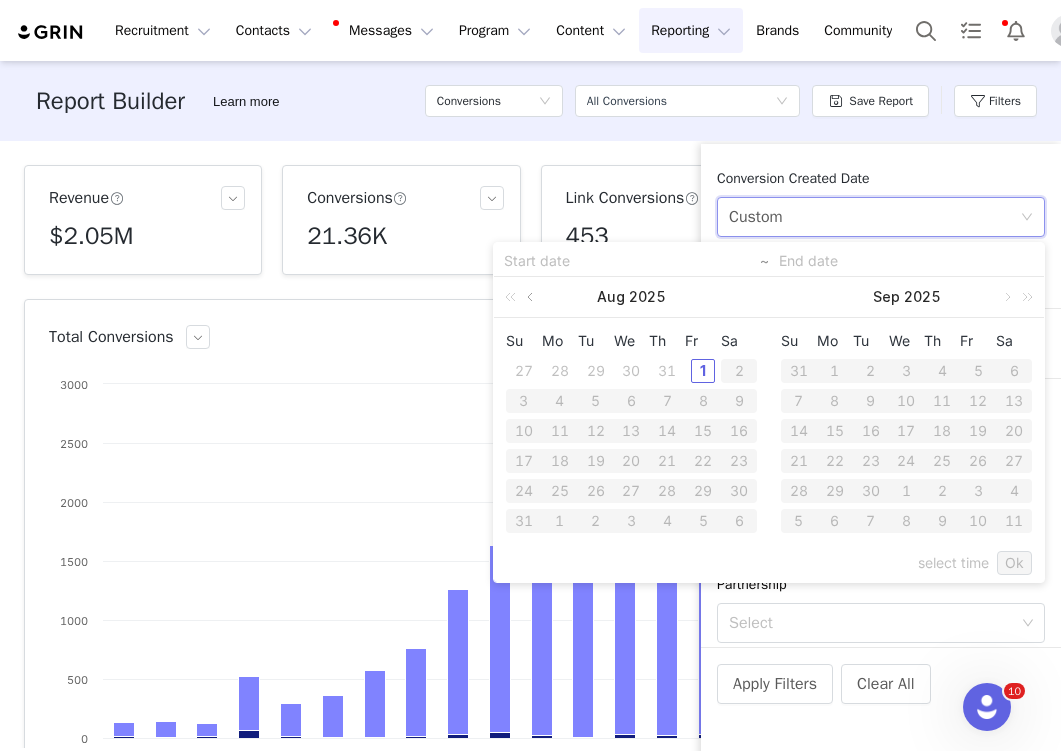 click at bounding box center (532, 297) 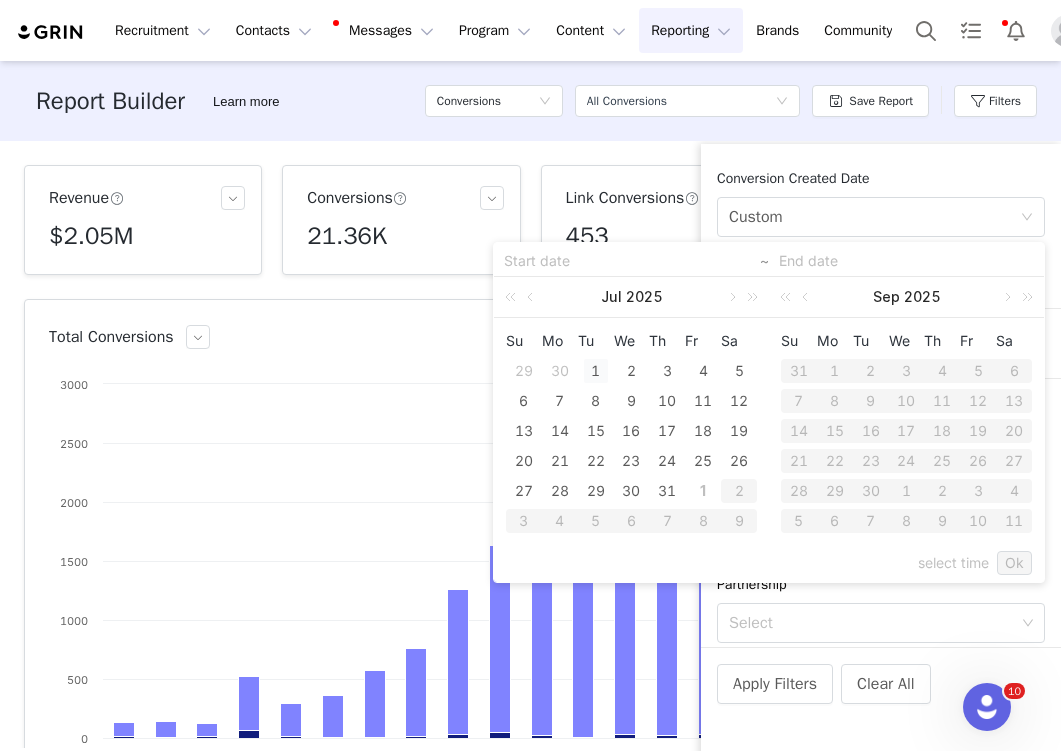 click on "1" at bounding box center [596, 371] 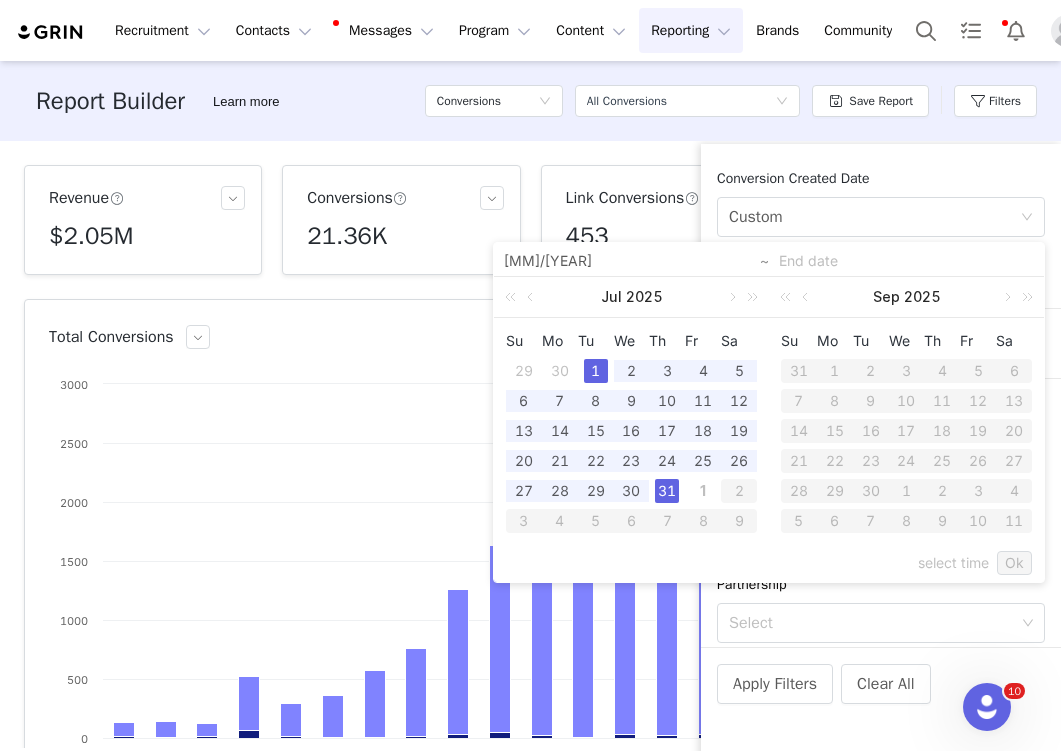 click on "31" at bounding box center (667, 491) 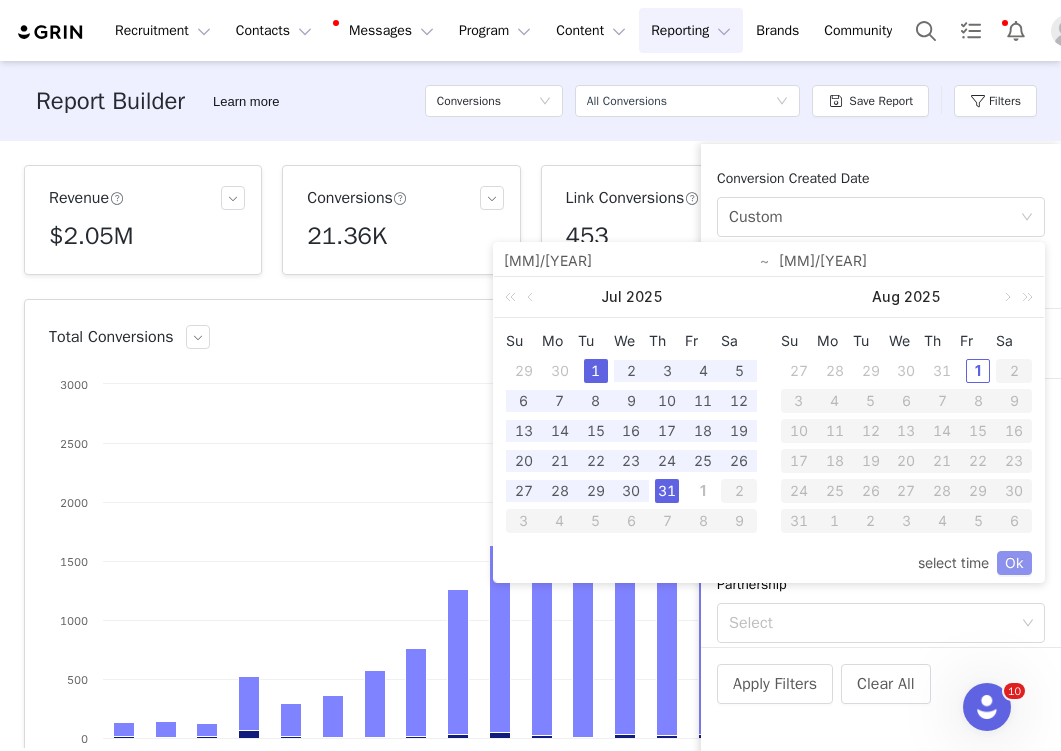 click on "Ok" at bounding box center [1014, 563] 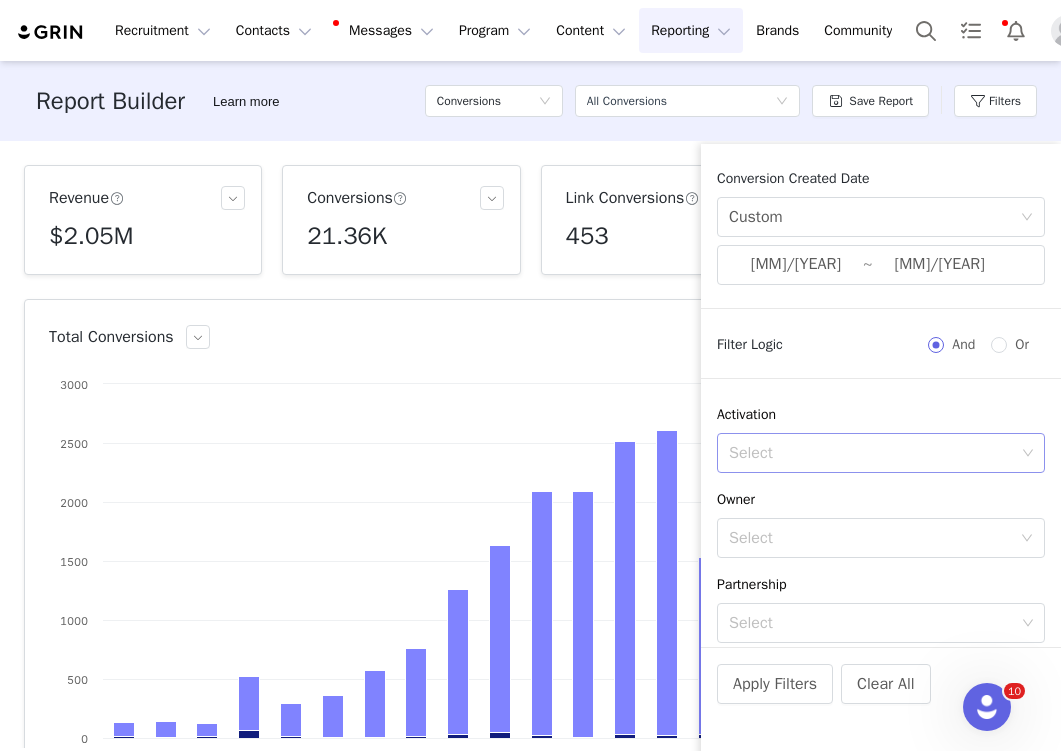 click on "Select" at bounding box center (872, 453) 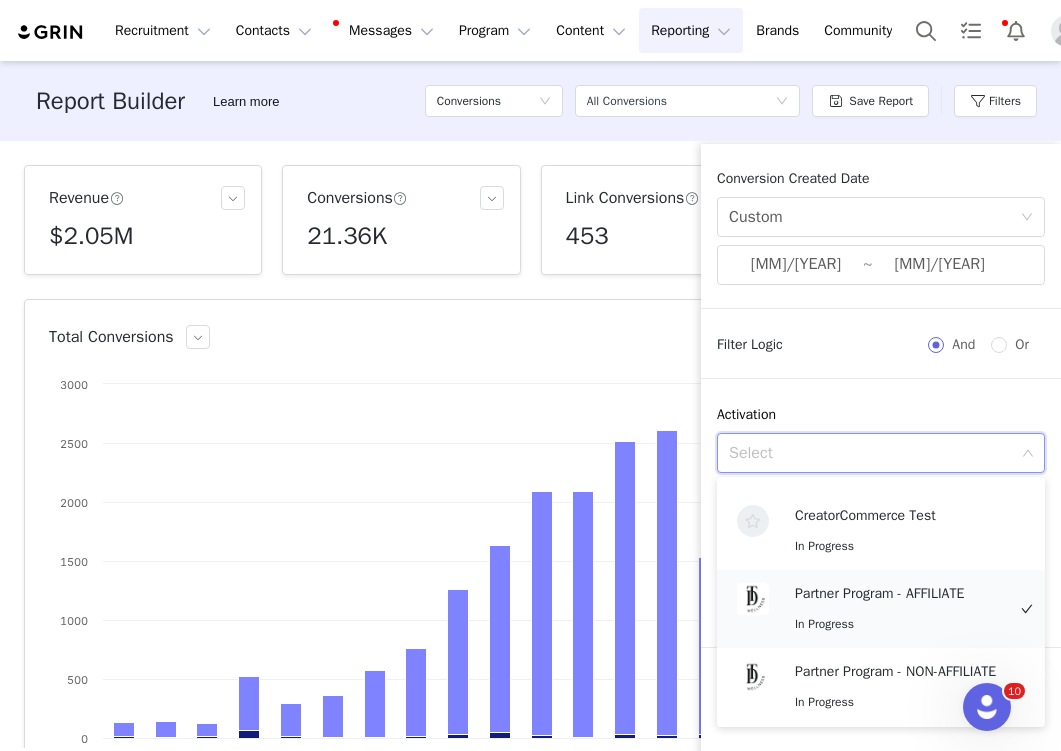 click on "Partner Program - AFFILIATE" at bounding box center (900, 594) 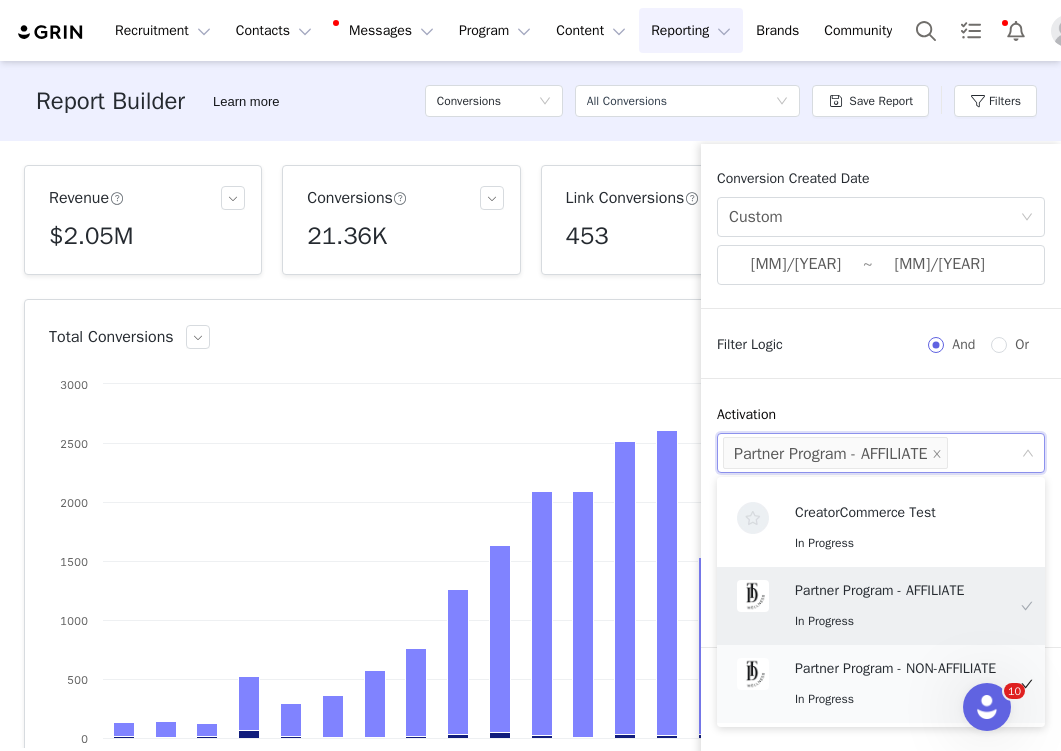 click on "Partner Program - NON-AFFILIATE" at bounding box center (900, 669) 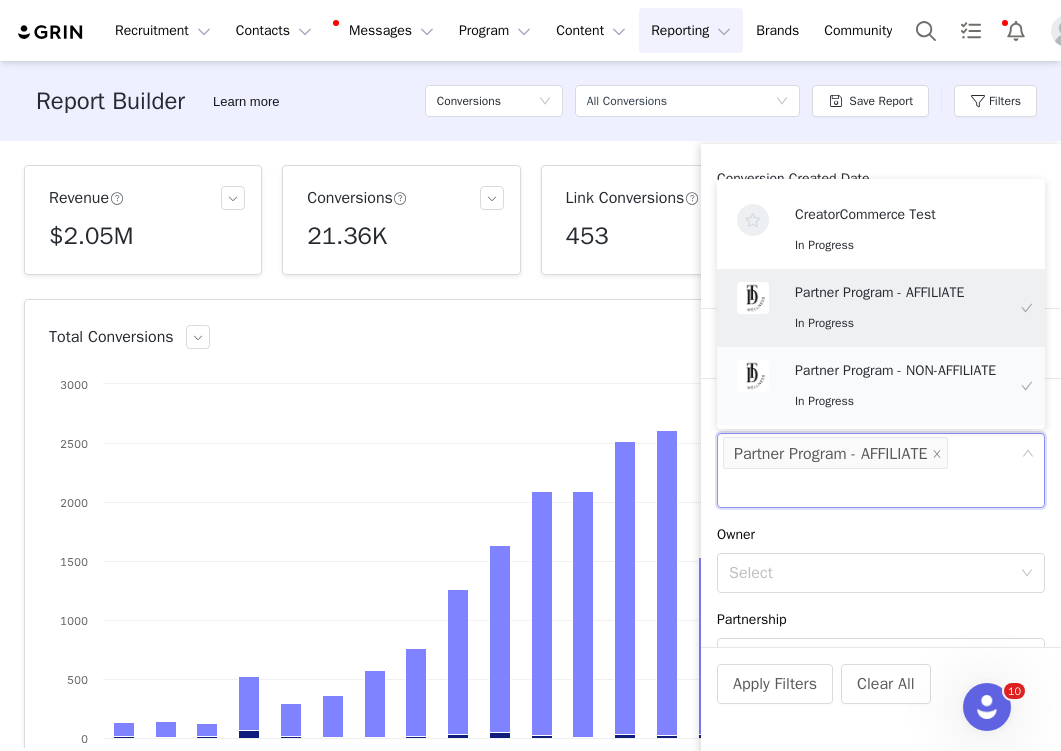 scroll, scrollTop: 4, scrollLeft: 0, axis: vertical 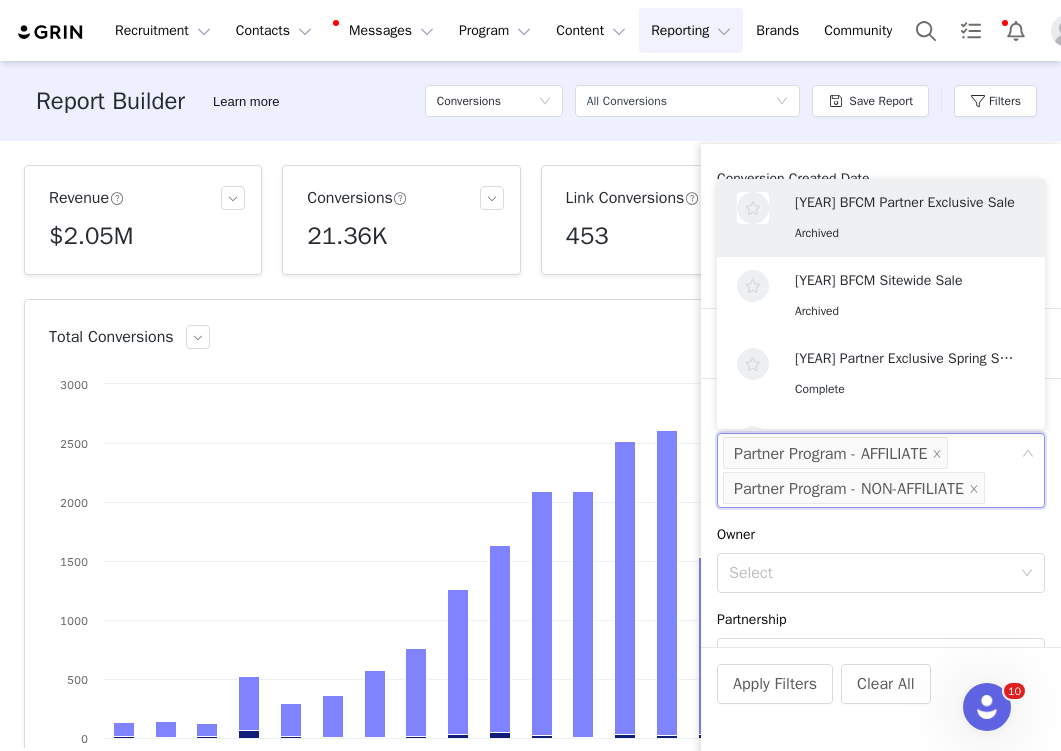 click on "Owner" at bounding box center (881, 534) 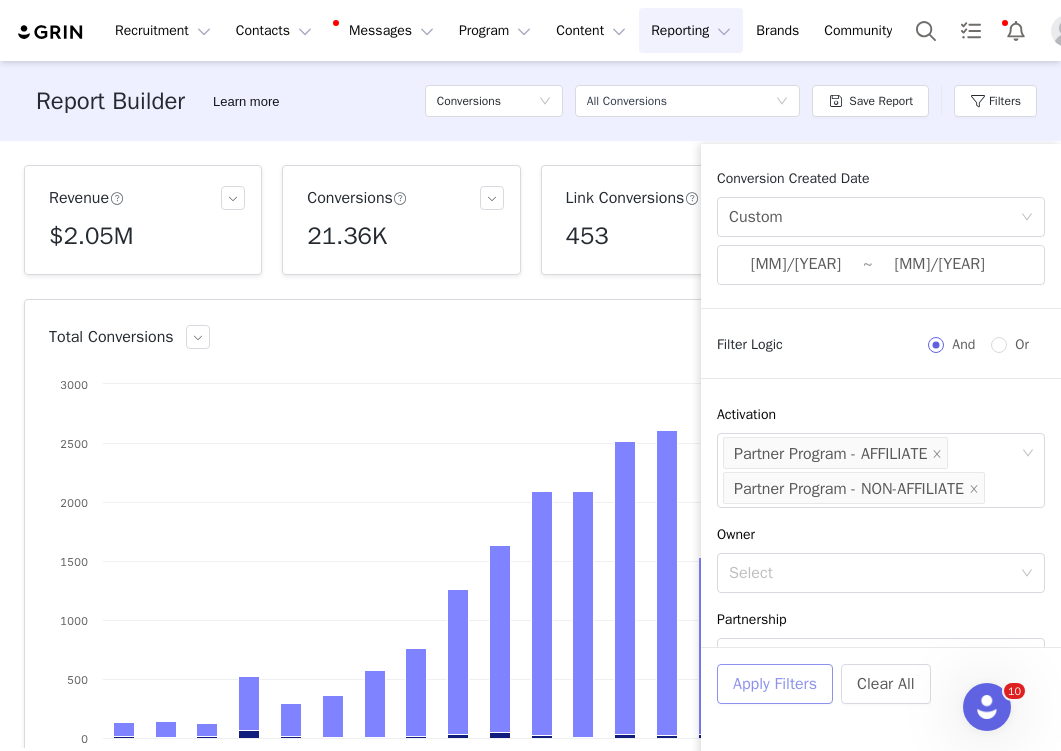 click on "Apply Filters" at bounding box center (775, 684) 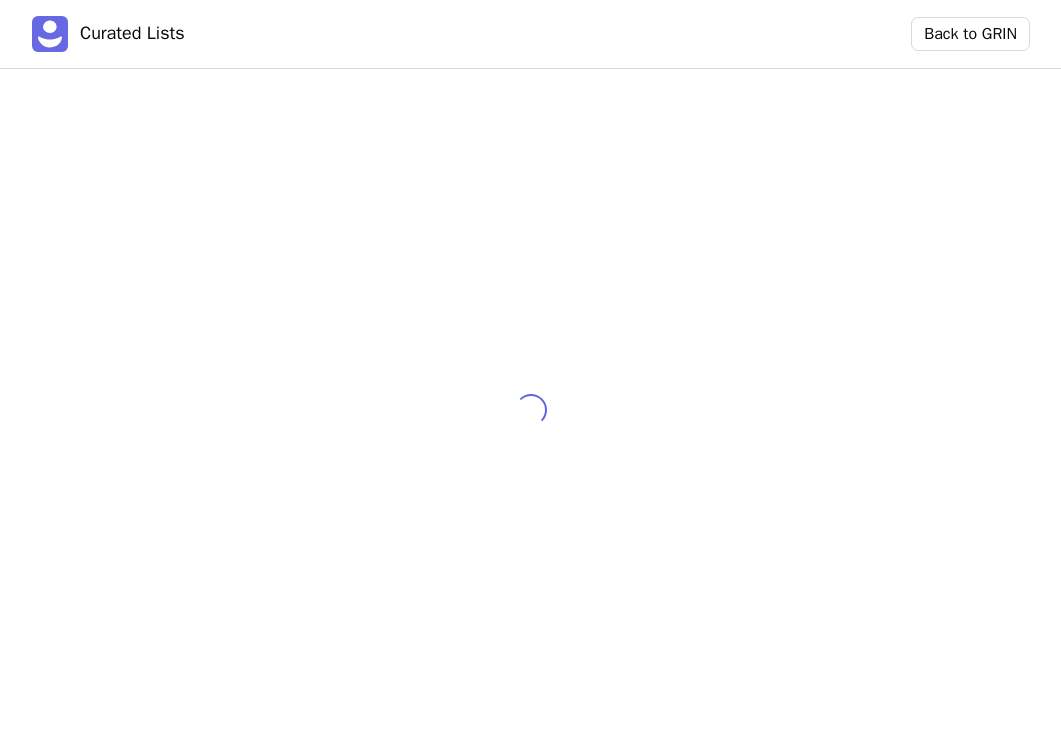 scroll, scrollTop: 0, scrollLeft: 0, axis: both 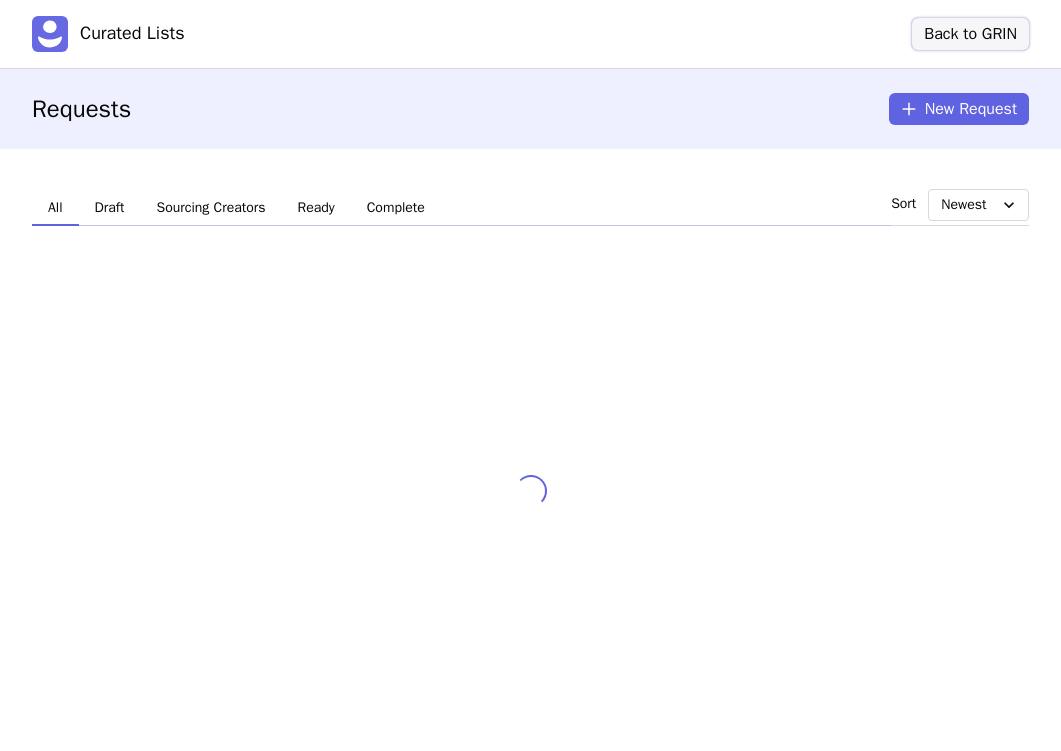 click on "Back to GRIN" at bounding box center (970, 34) 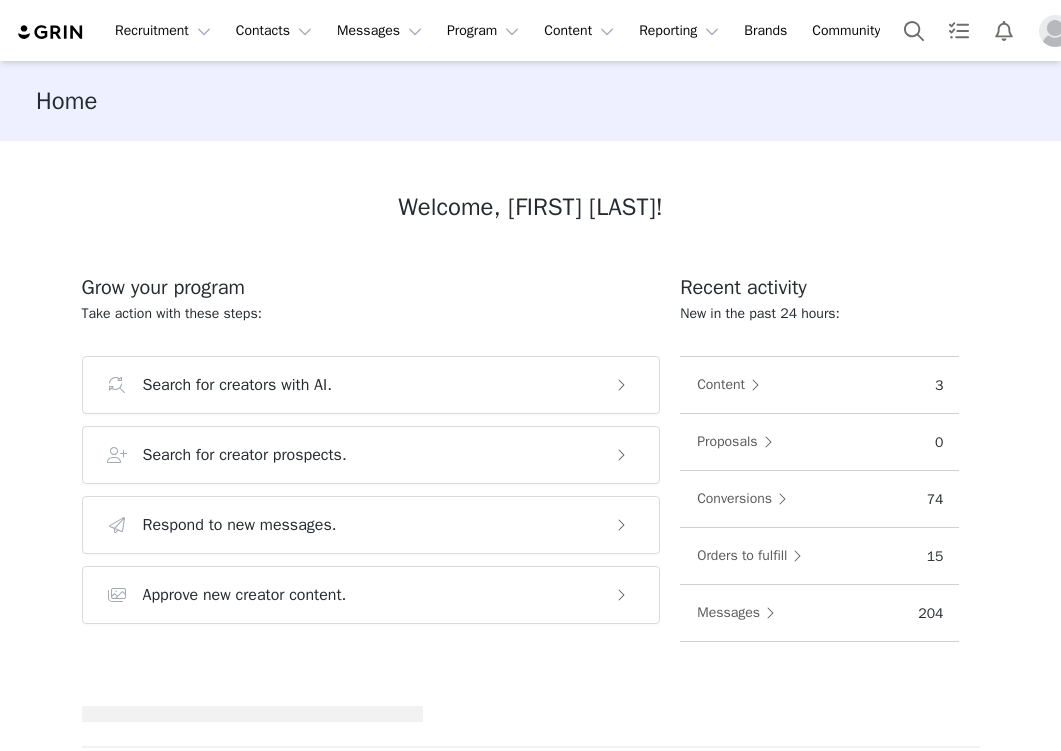 scroll, scrollTop: 0, scrollLeft: 0, axis: both 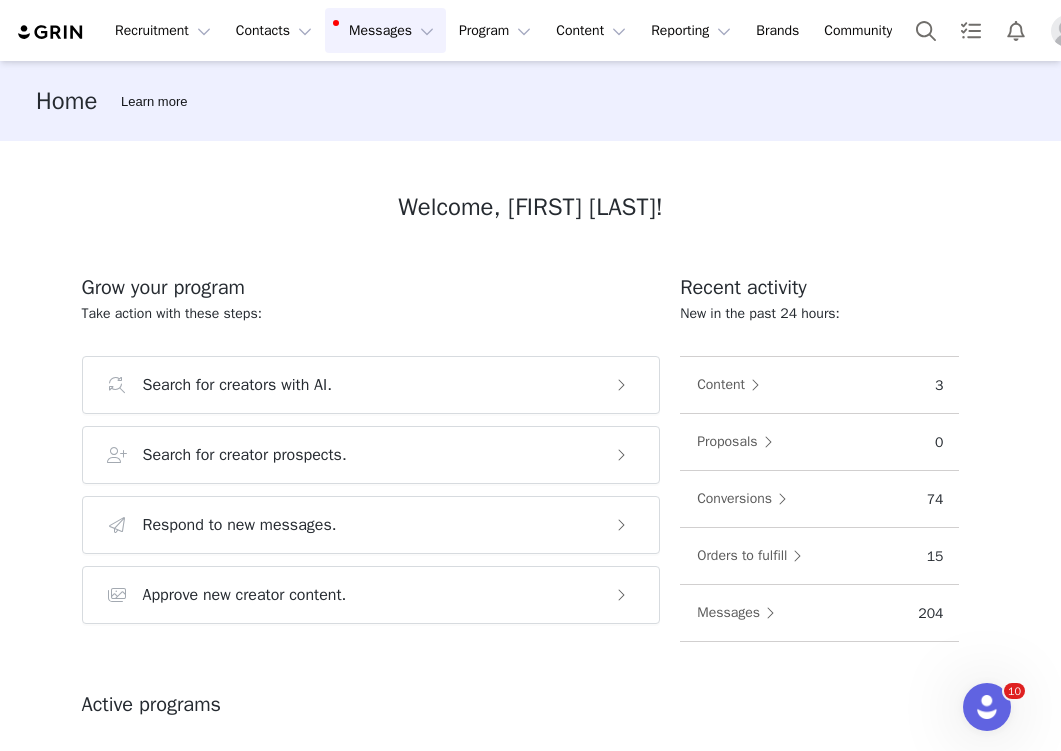 click on "Messages Messages" at bounding box center [385, 30] 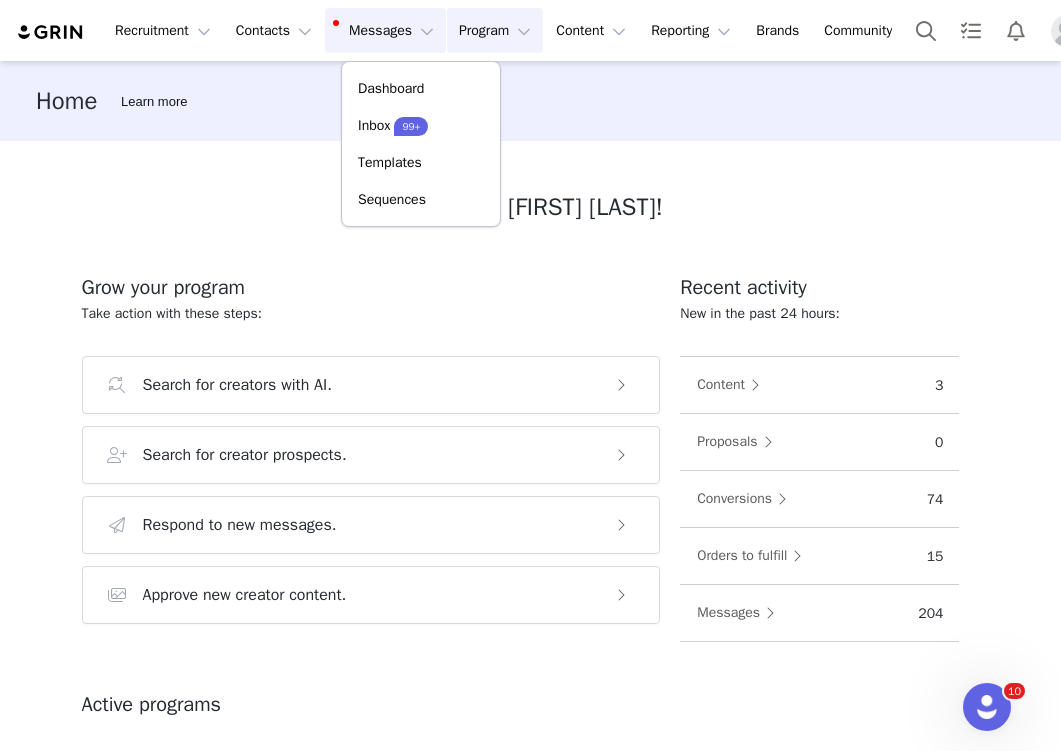 click on "Program Program" at bounding box center [495, 30] 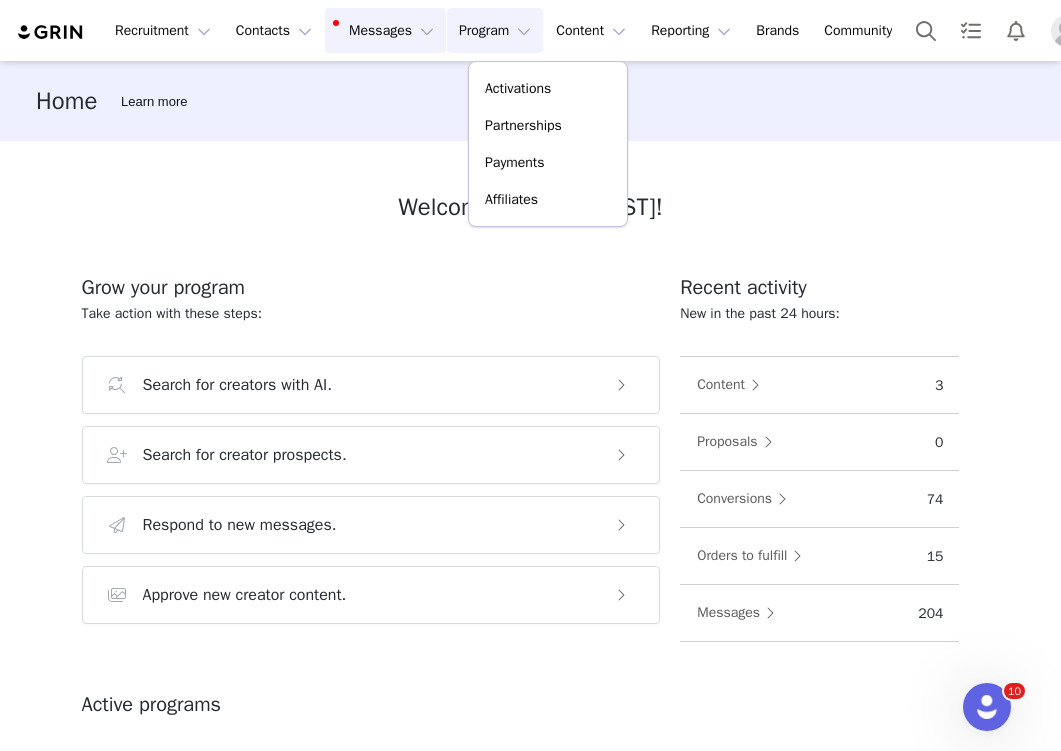 click on "Messages Messages" at bounding box center (385, 30) 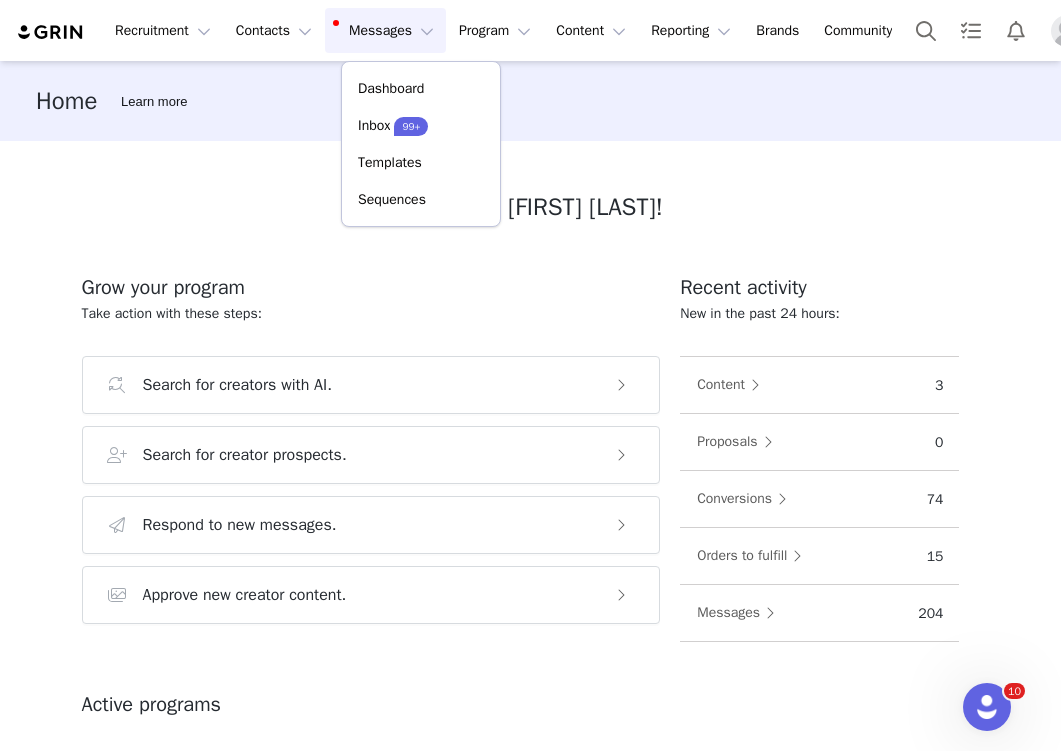 click on "Welcome, Taylor Dukes!   Grow your program Take action with these steps: Search for creators with AI.         Search for creator prospects.         Respond to new messages.         Approve new creator content.         Recent activity New in the past 24 hours: Content     3 Proposals     0 Conversions     74 Orders to fulfill     15 Messages     204 Active programs     Orders to Fulfill 1 Athlete Gifting     Created: July 25, 2025     Partnerships/Sponsorships     Created: July 25, 2025     Pumpkin Spice Latte Campaign - 2025 Fall     Created: July 21, 2025     Level up with learning Learn the basics or advanced recommendations.         GRIN University               Build your expertise with free courses, videos, and live trainings.   Go to GRIN University               GRIN Blog               Find out about all the latest strategies to win with creator marketing.   Read our Blog               GRIN Help               Have questions? Our help articles have answers.   Access our GRIN Help" at bounding box center [531, 444] 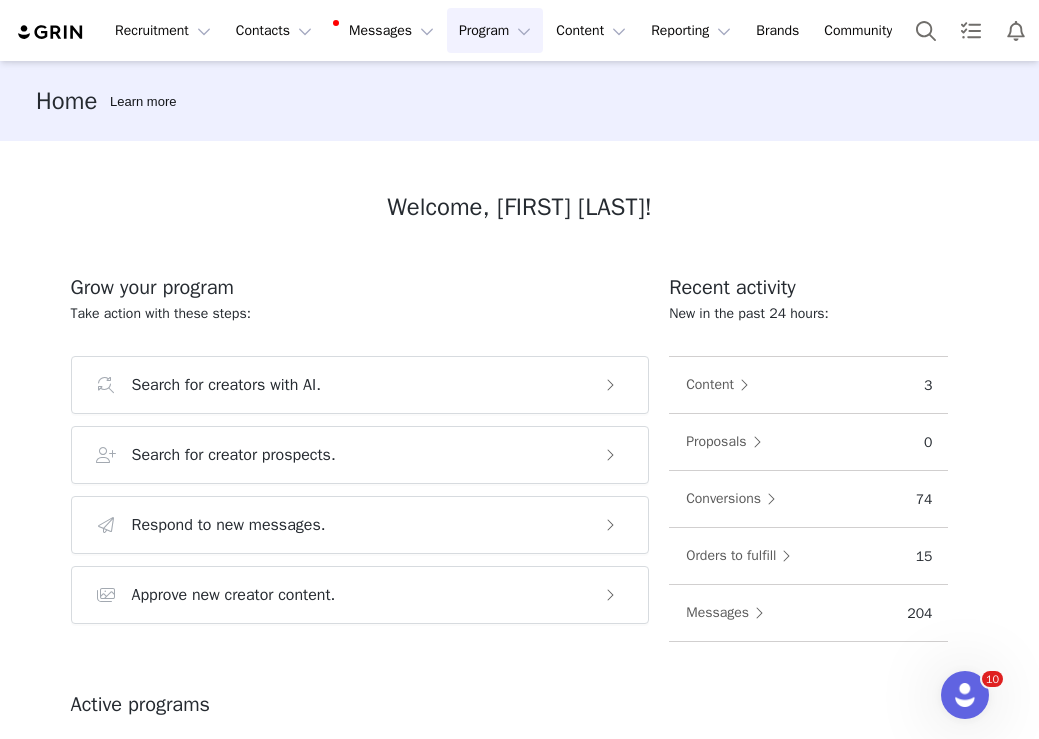 click on "Program Program" at bounding box center (495, 30) 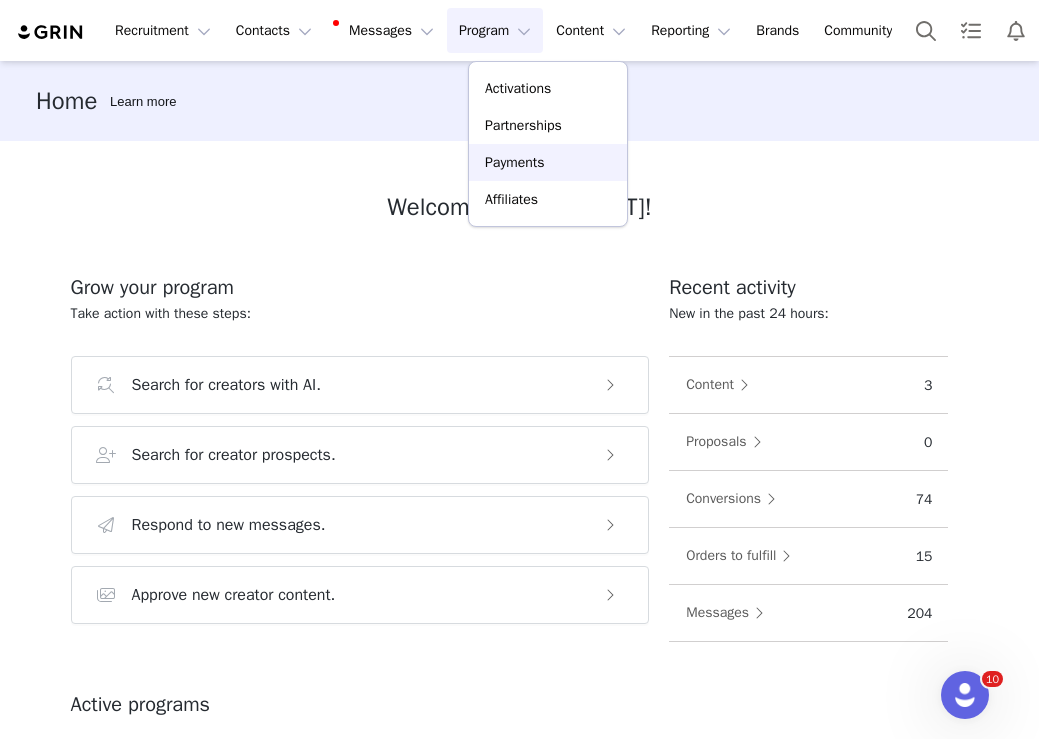 click on "Payments" at bounding box center (515, 162) 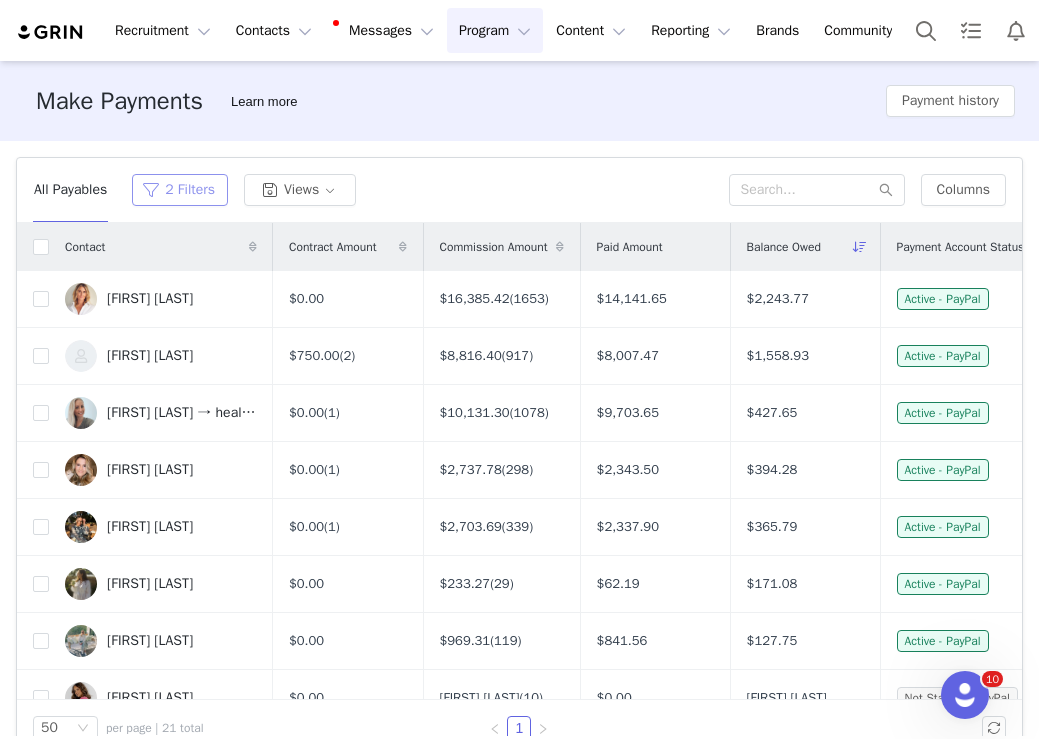 click on "2 Filters" at bounding box center (180, 190) 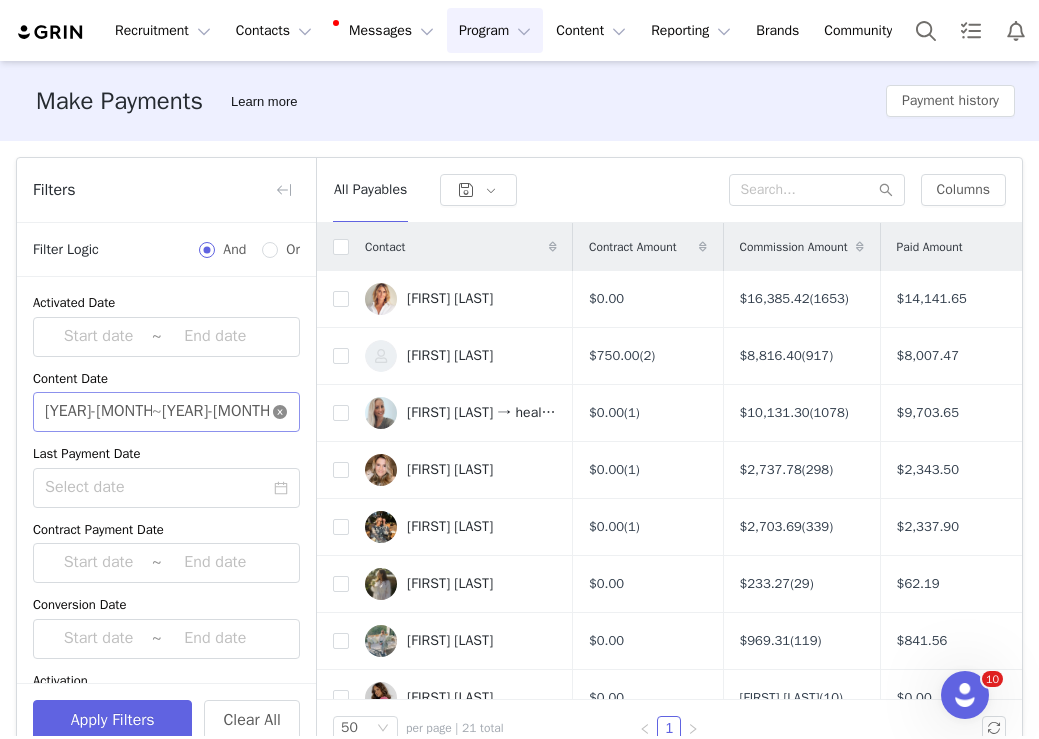 click 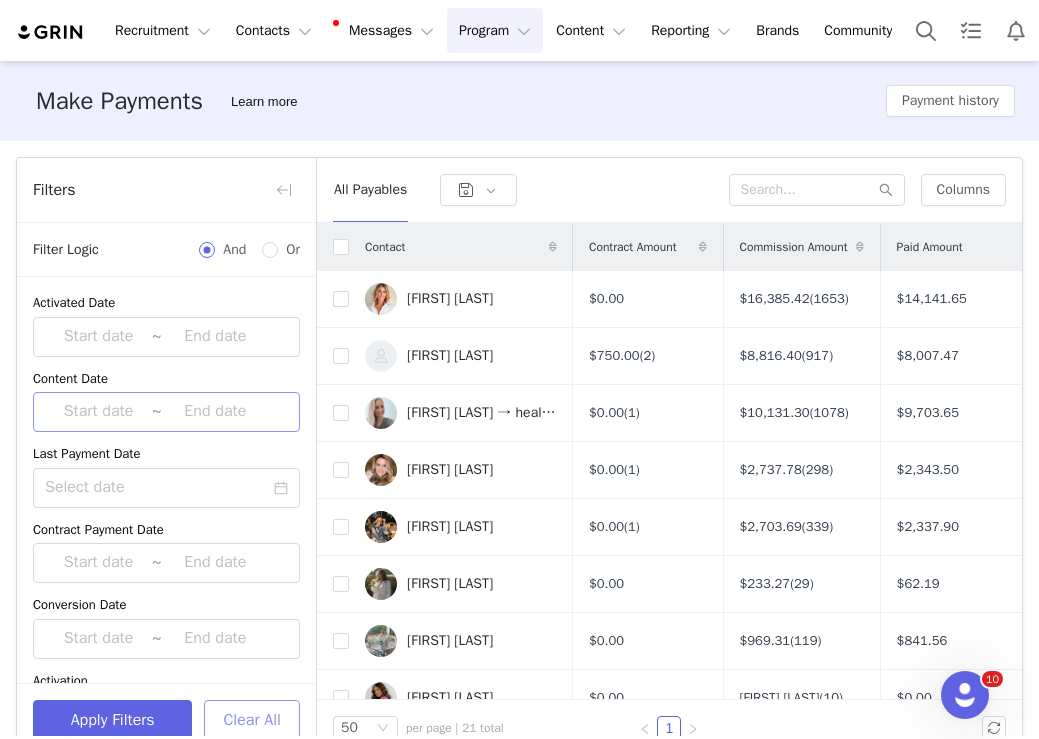 click on "Clear All" at bounding box center (252, 720) 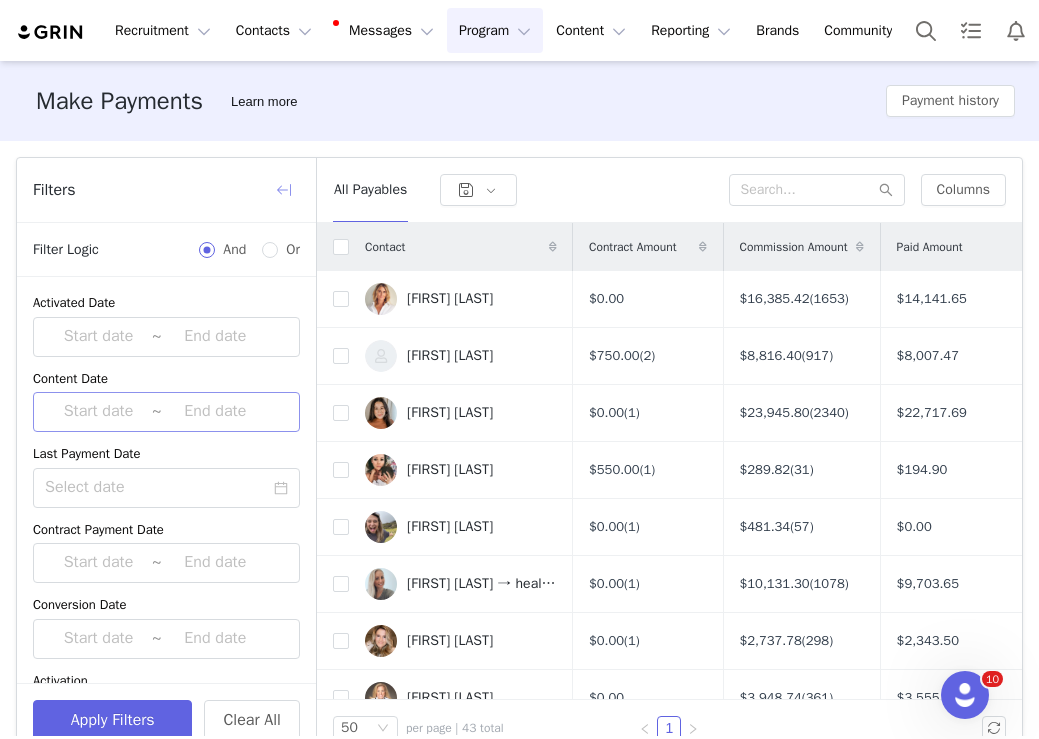click at bounding box center [284, 190] 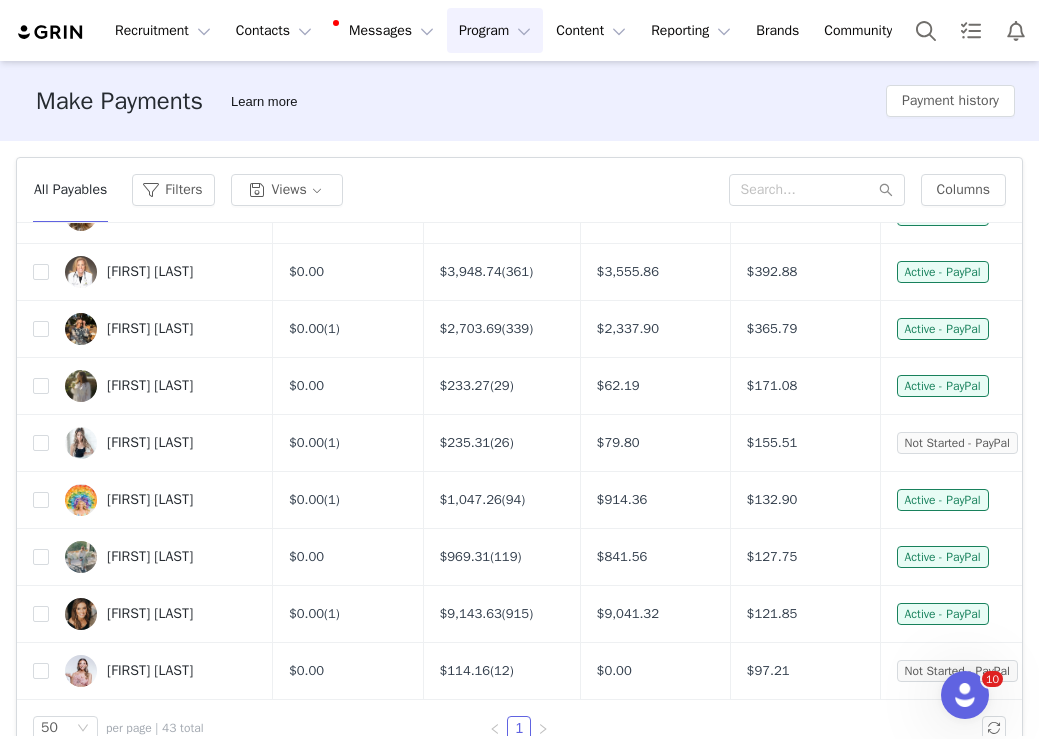 scroll, scrollTop: 433, scrollLeft: 0, axis: vertical 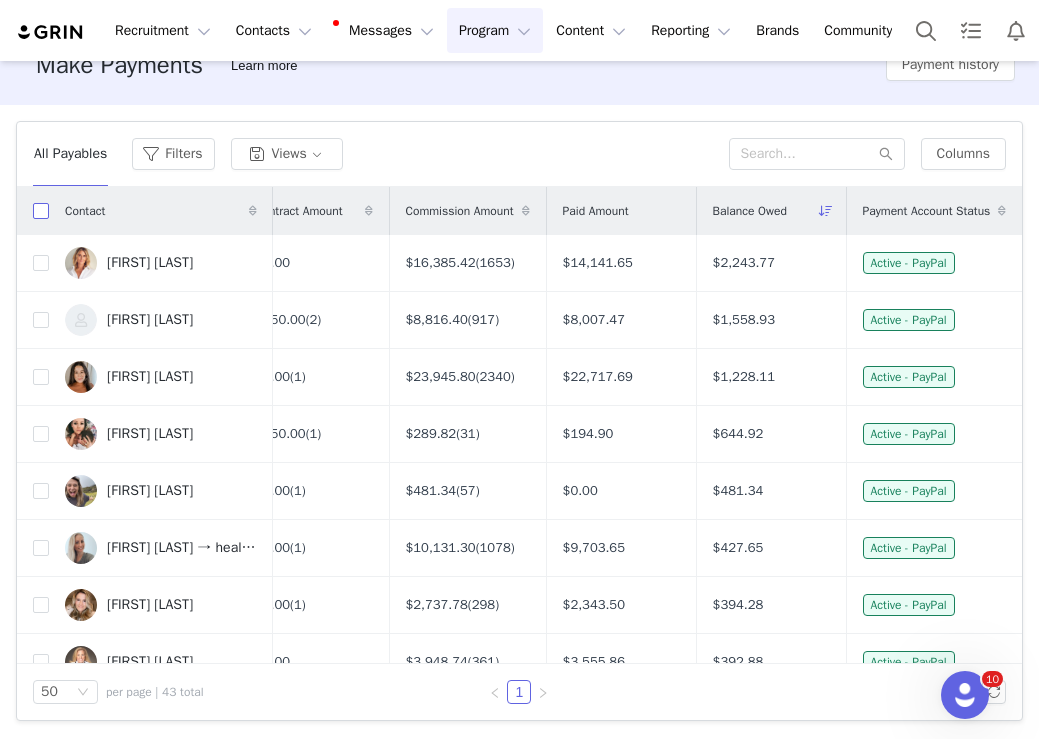 click at bounding box center [41, 211] 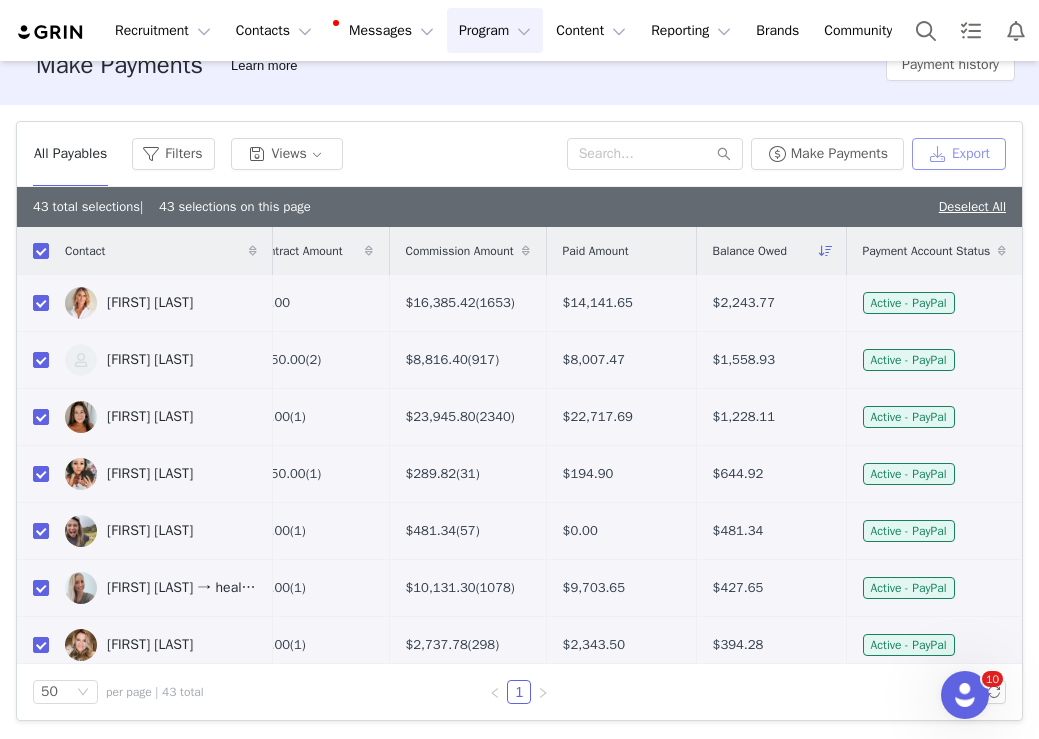 click on "Export" at bounding box center (959, 154) 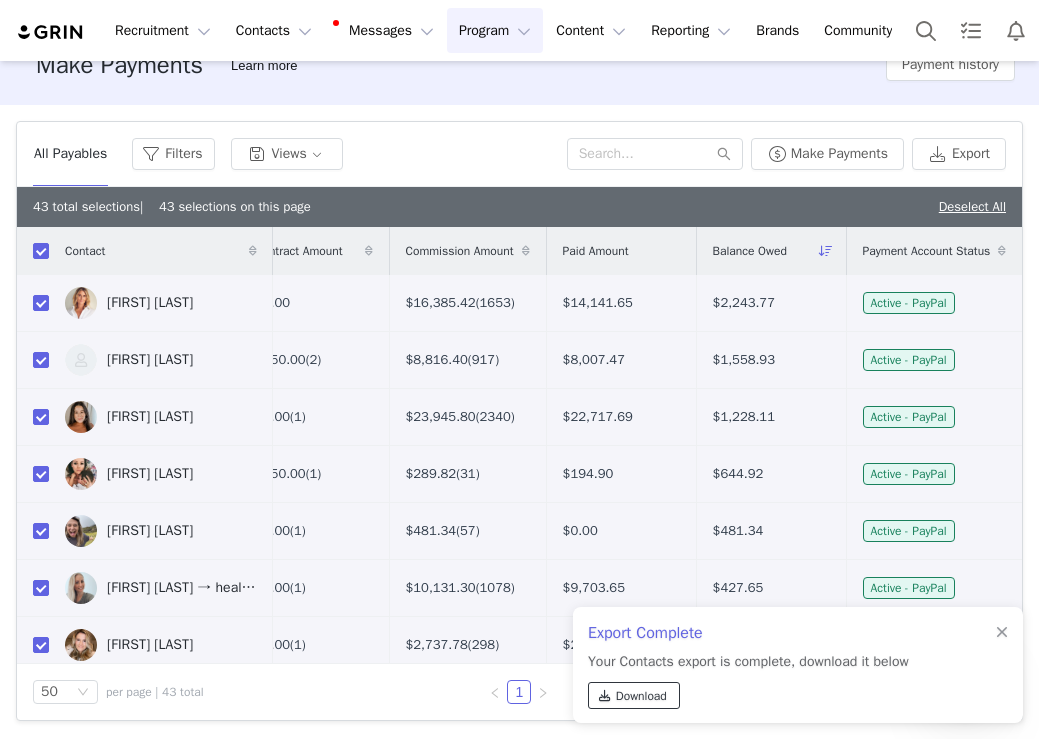 click on "Download" at bounding box center (641, 696) 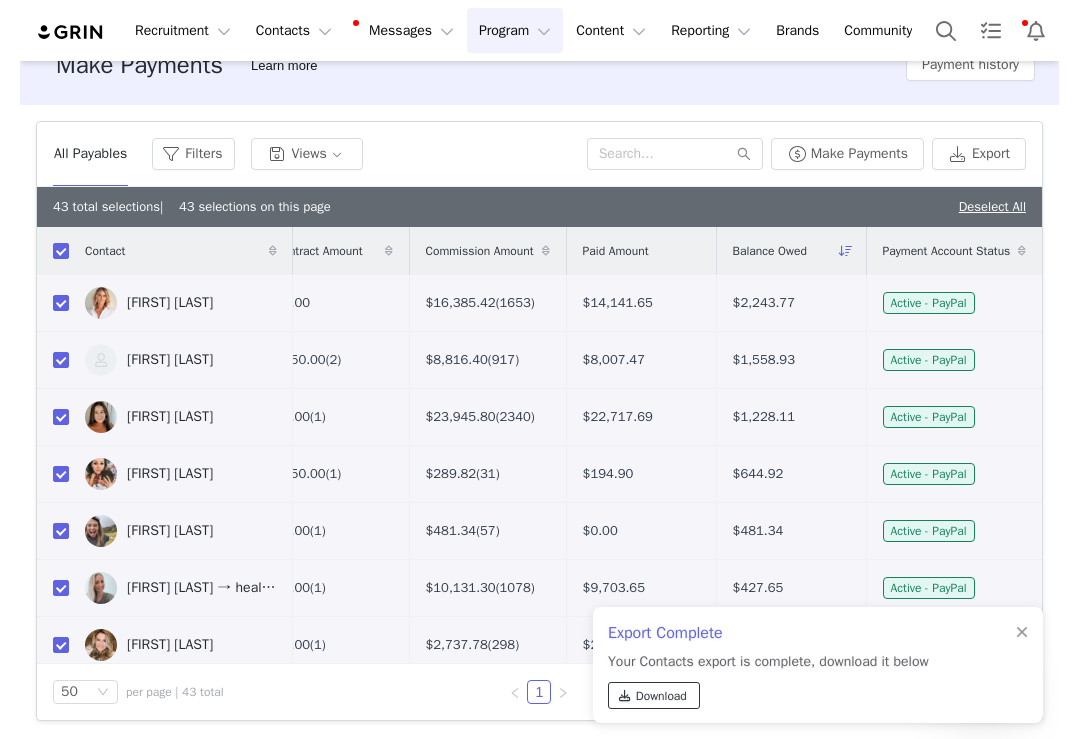 scroll, scrollTop: 0, scrollLeft: 0, axis: both 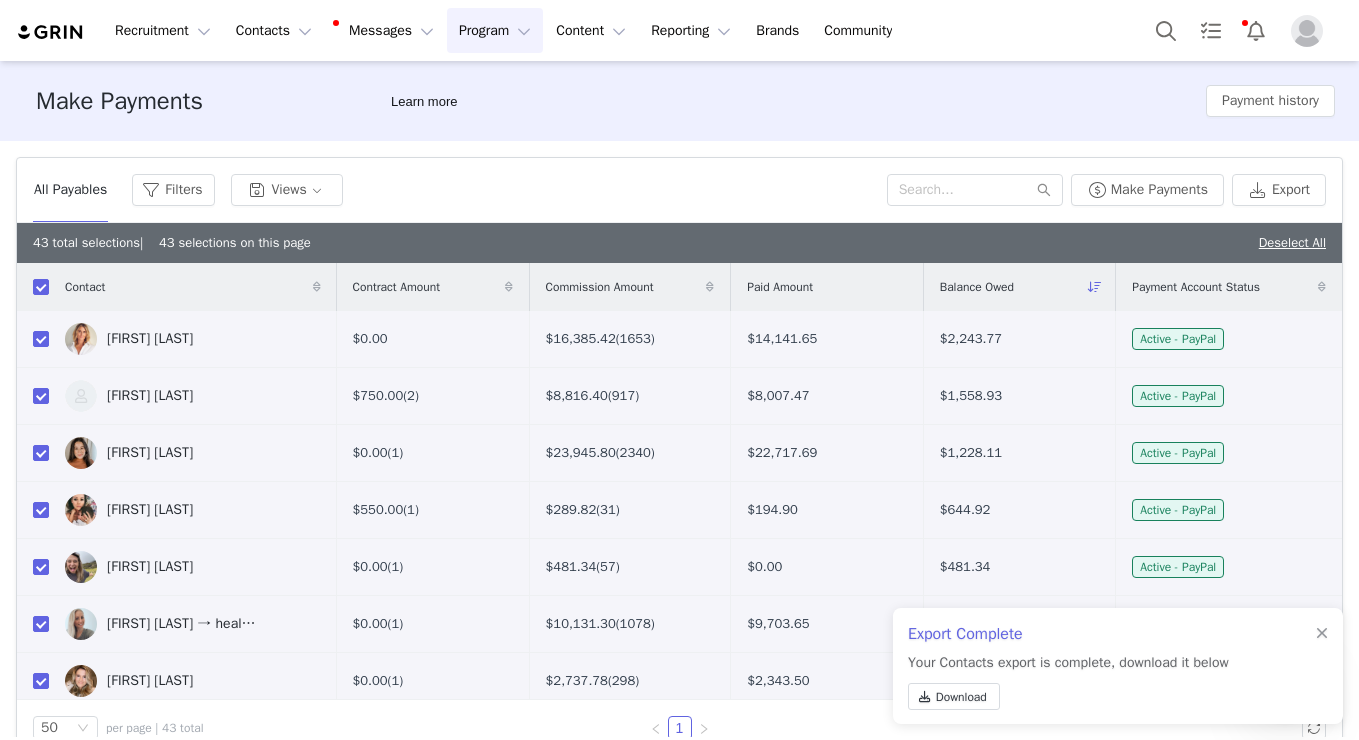 click at bounding box center (1307, 31) 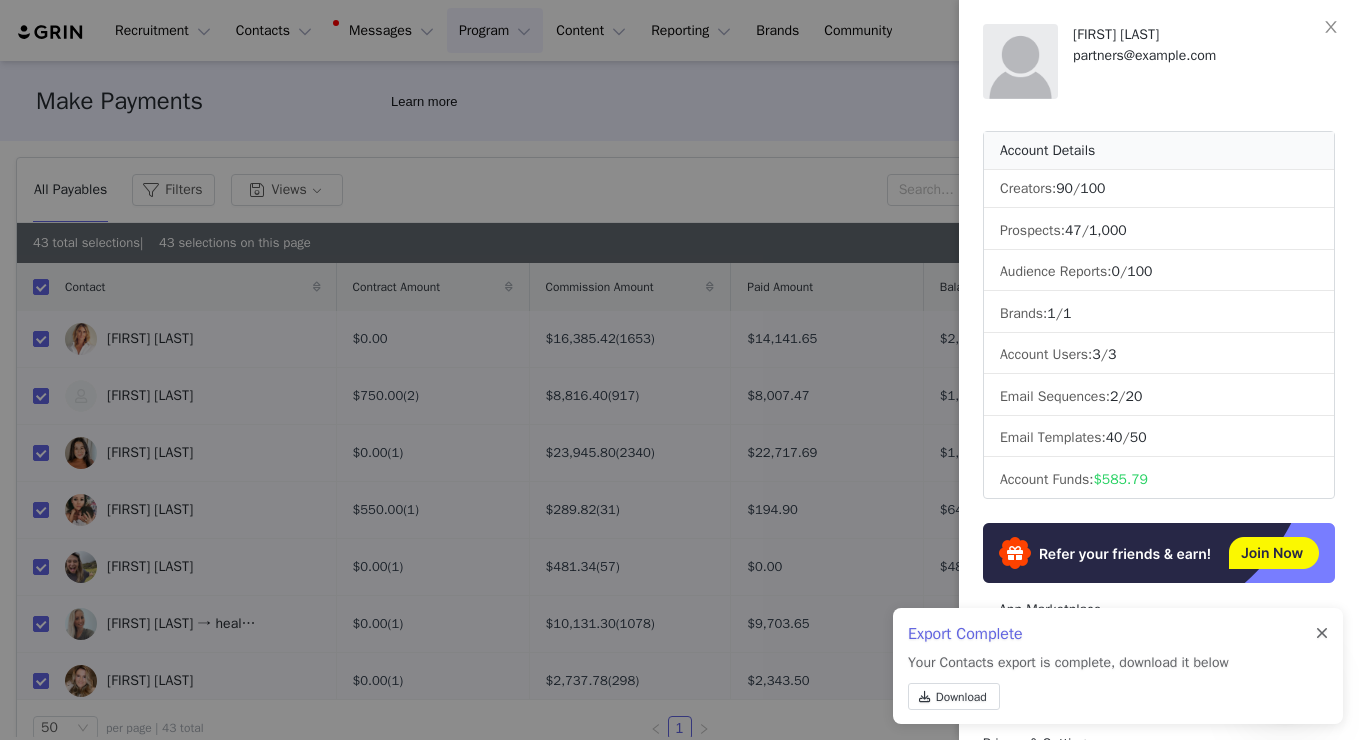 click at bounding box center [1322, 634] 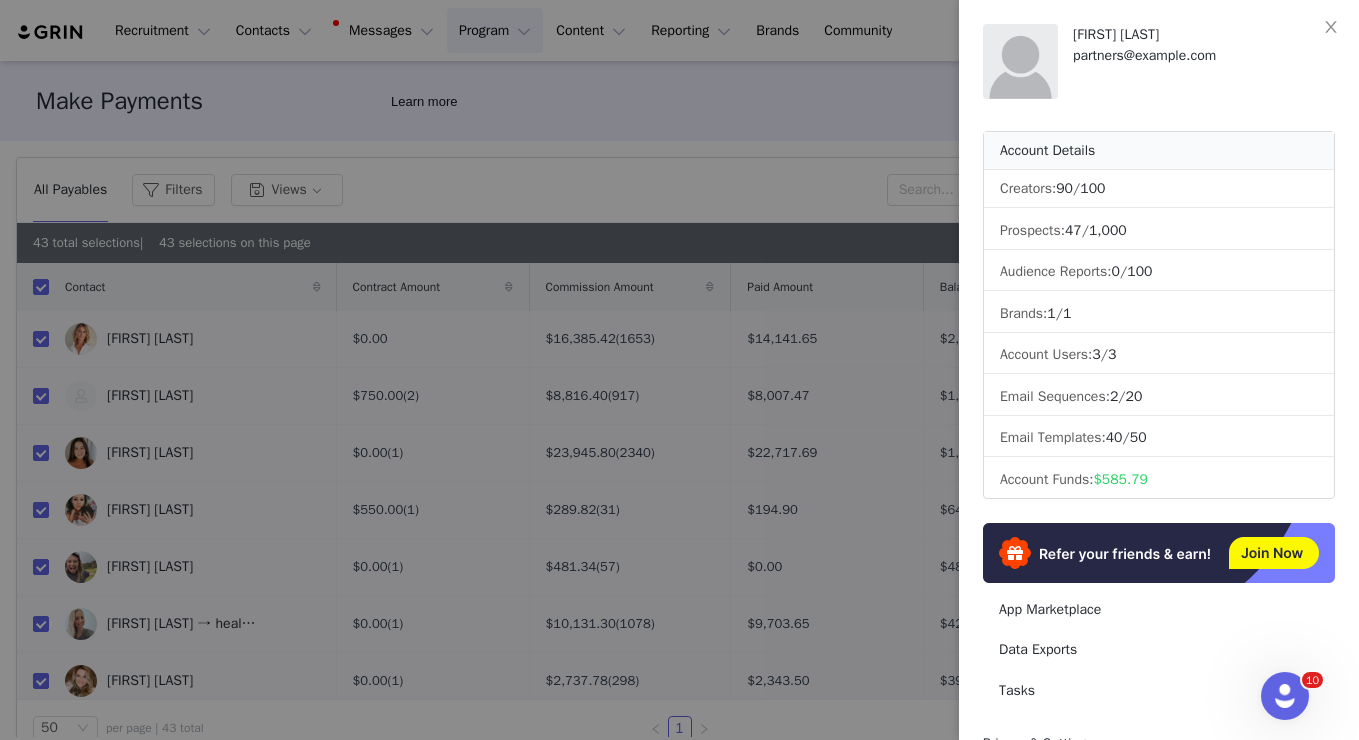 scroll, scrollTop: 273, scrollLeft: 0, axis: vertical 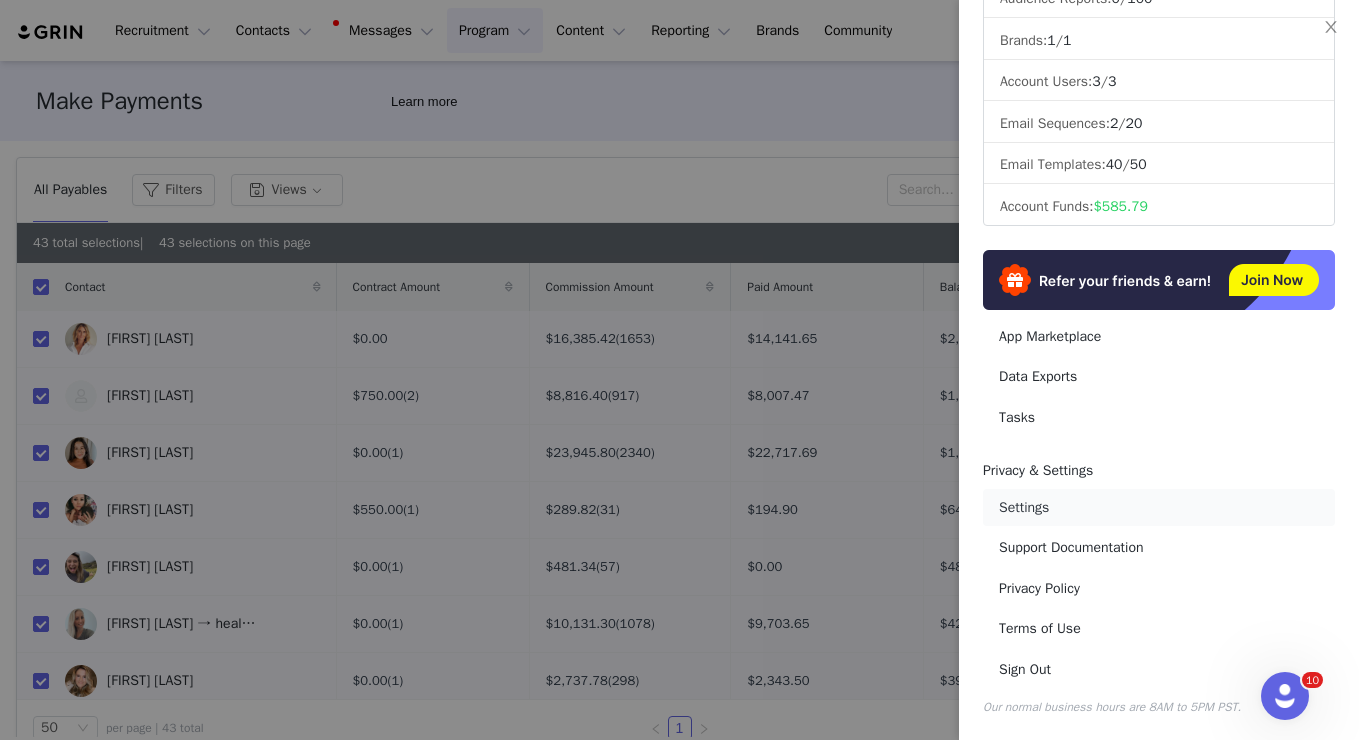 click on "Settings" at bounding box center [1159, 507] 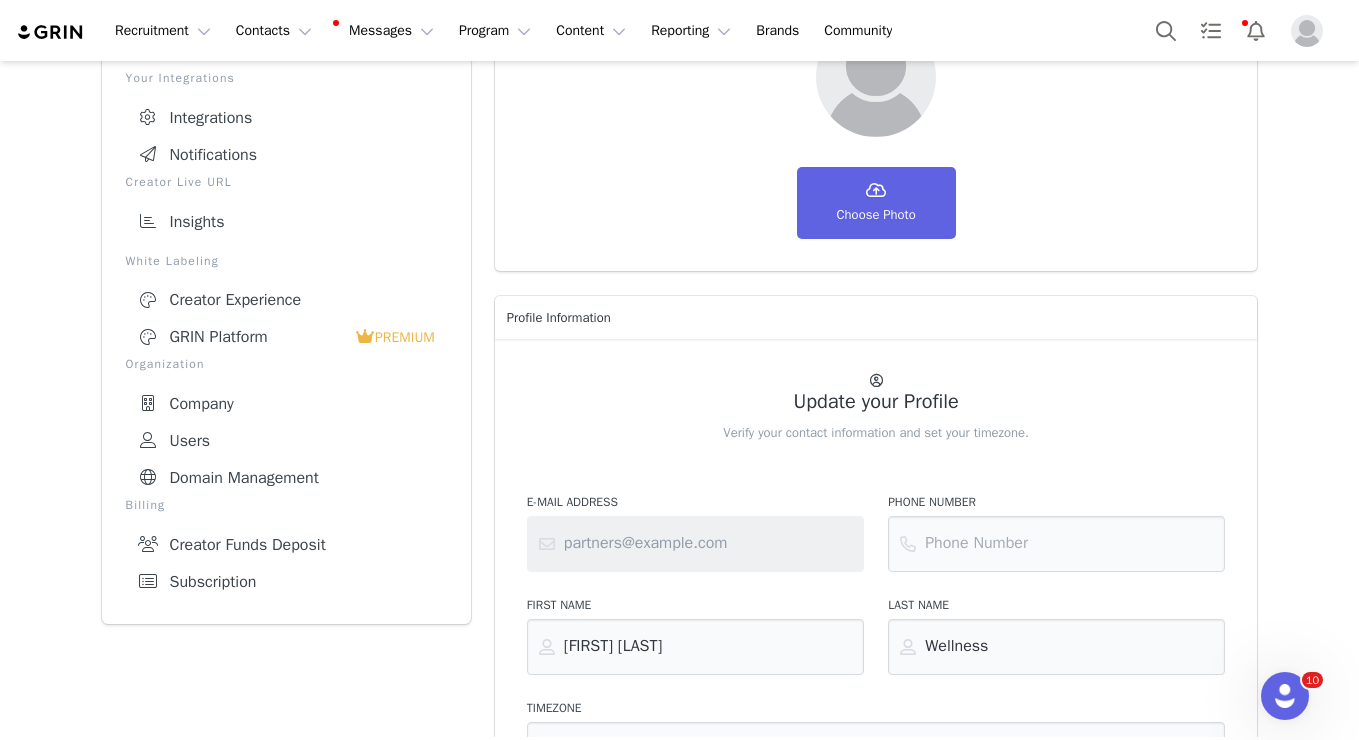 scroll, scrollTop: 233, scrollLeft: 0, axis: vertical 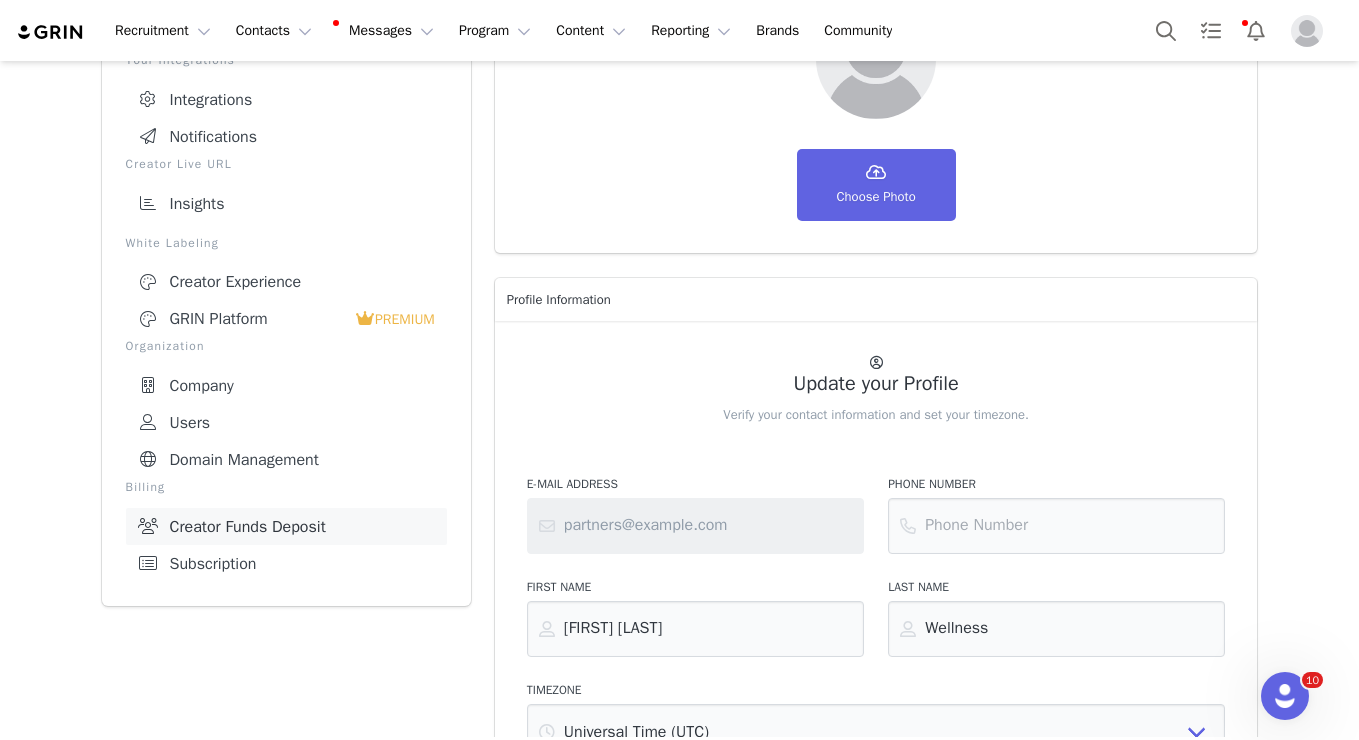 click on "Creator Funds Deposit" at bounding box center [286, 526] 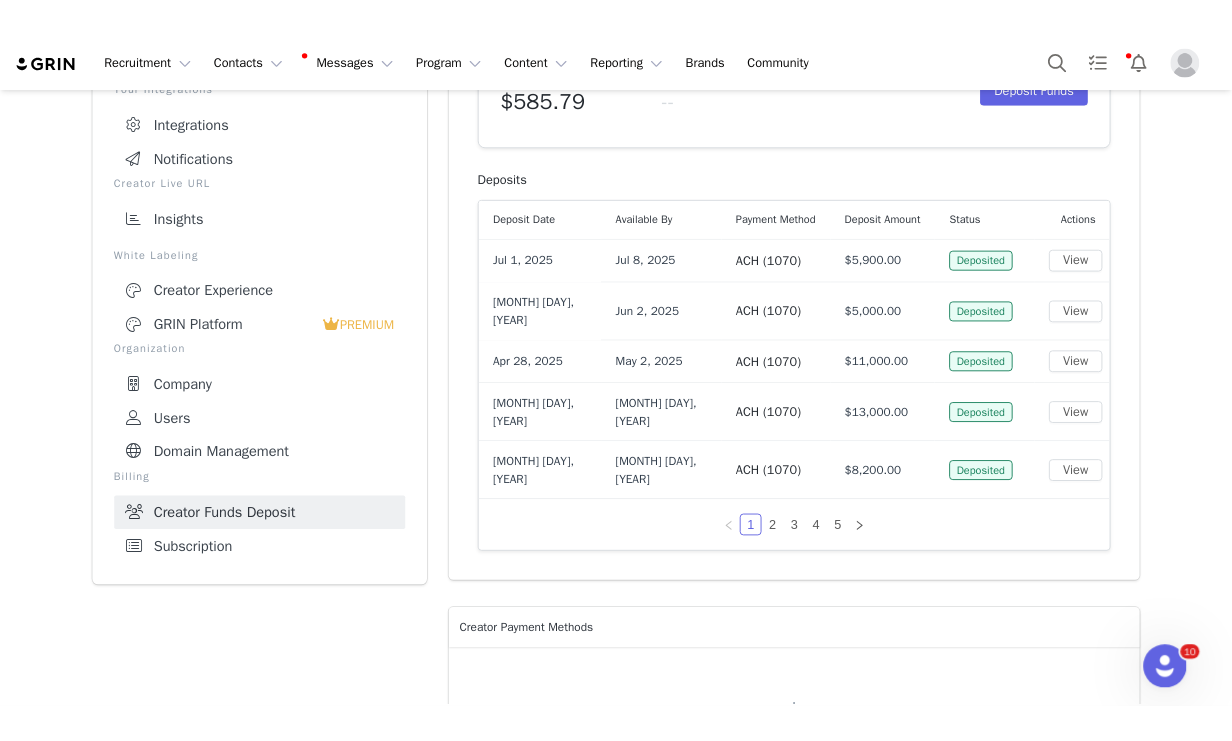 scroll, scrollTop: 0, scrollLeft: 0, axis: both 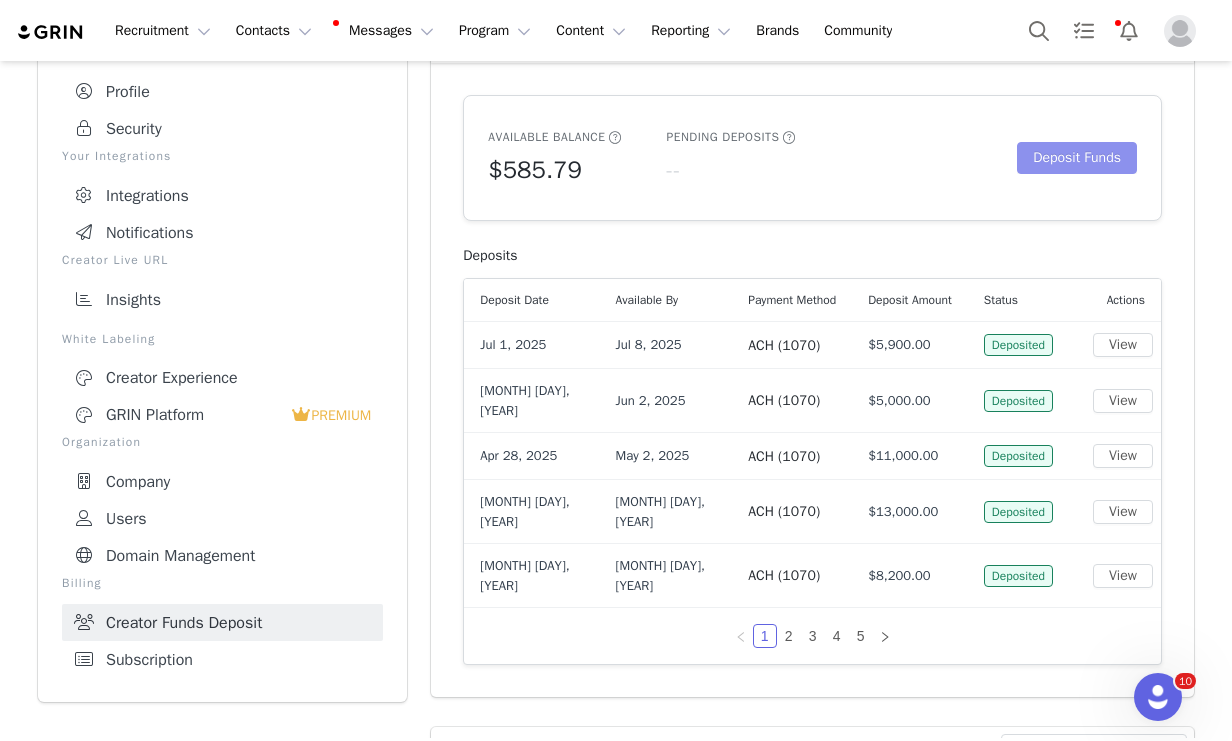 click on "Deposit Funds" at bounding box center (1077, 158) 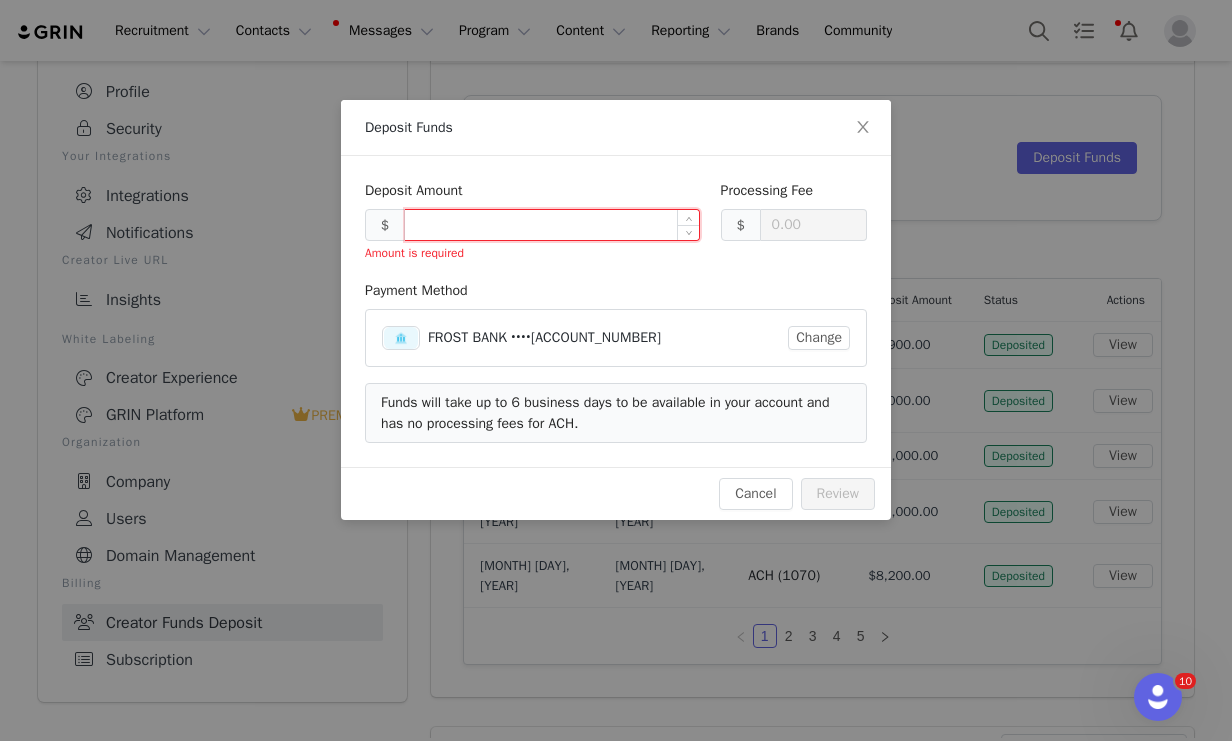 click at bounding box center [552, 225] 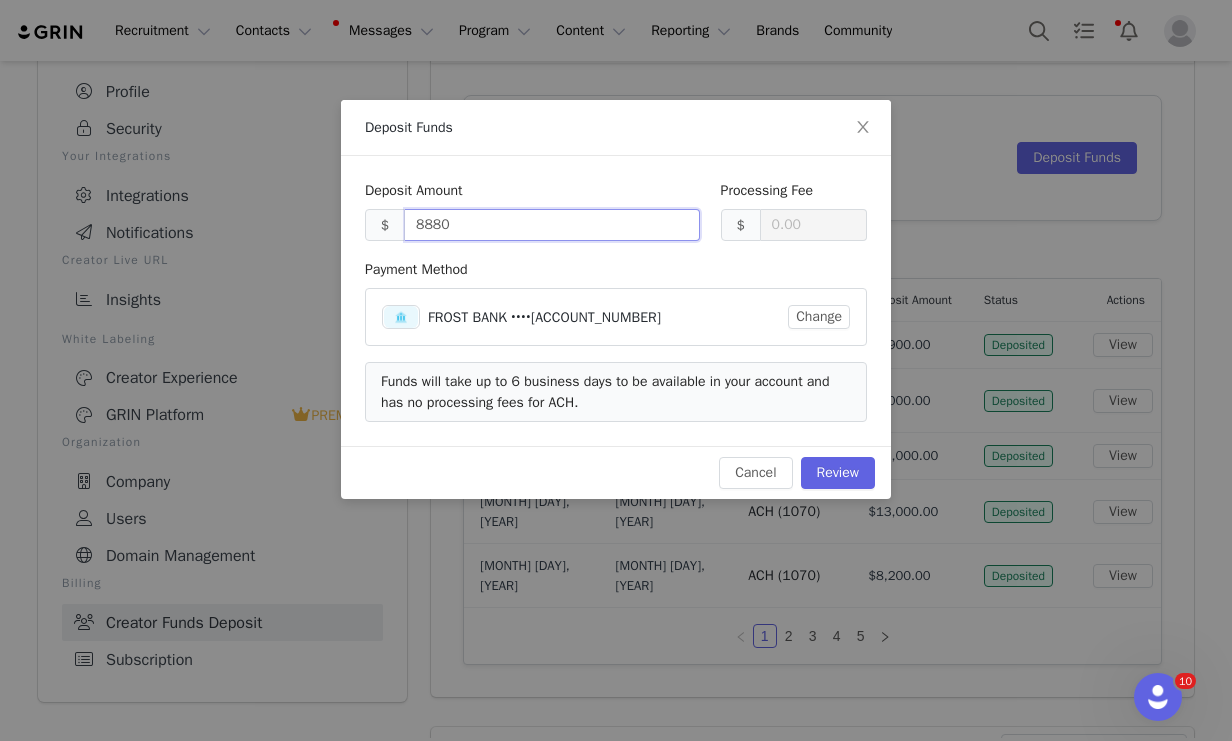 type on "8880.00" 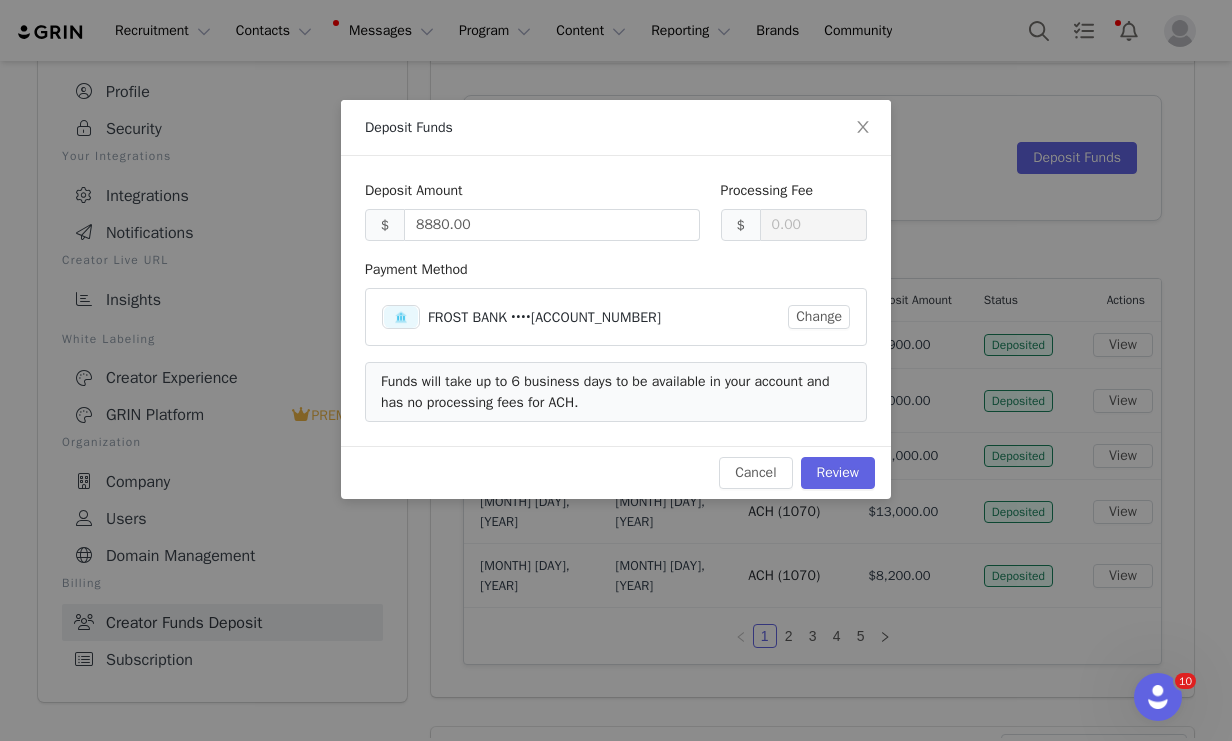 click on "Payment Method" at bounding box center [616, 273] 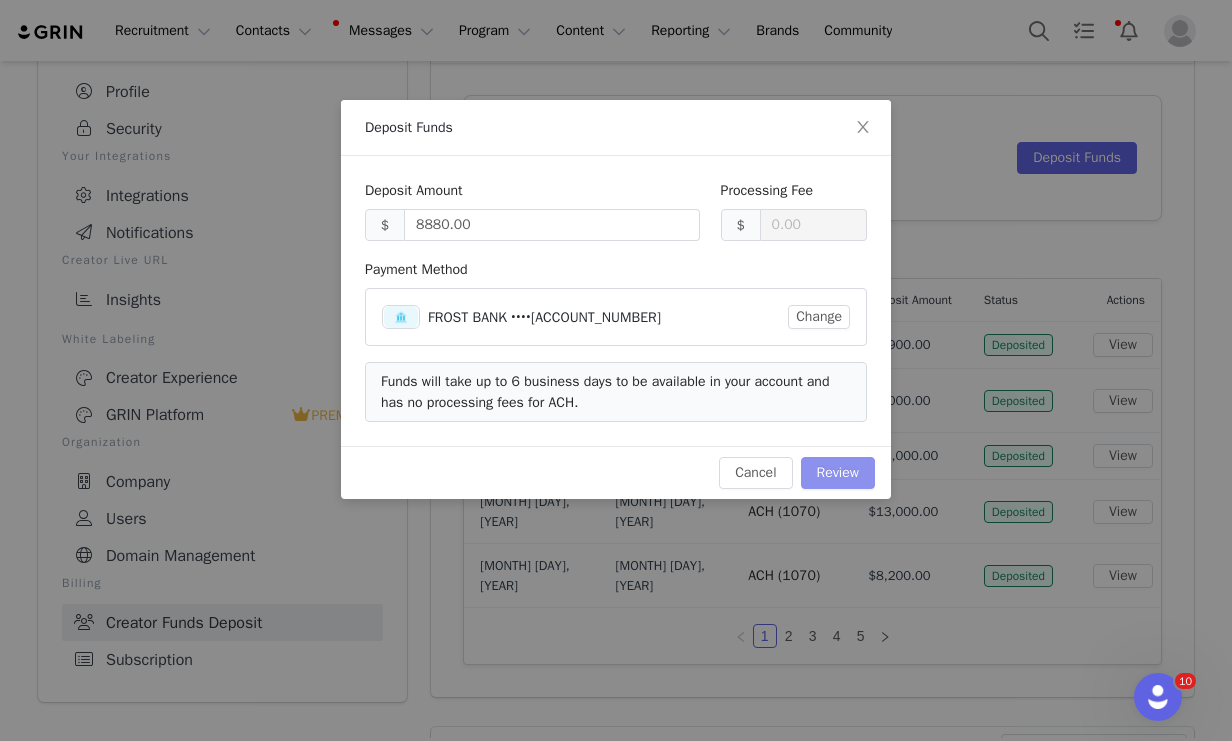 click on "Review" at bounding box center [838, 473] 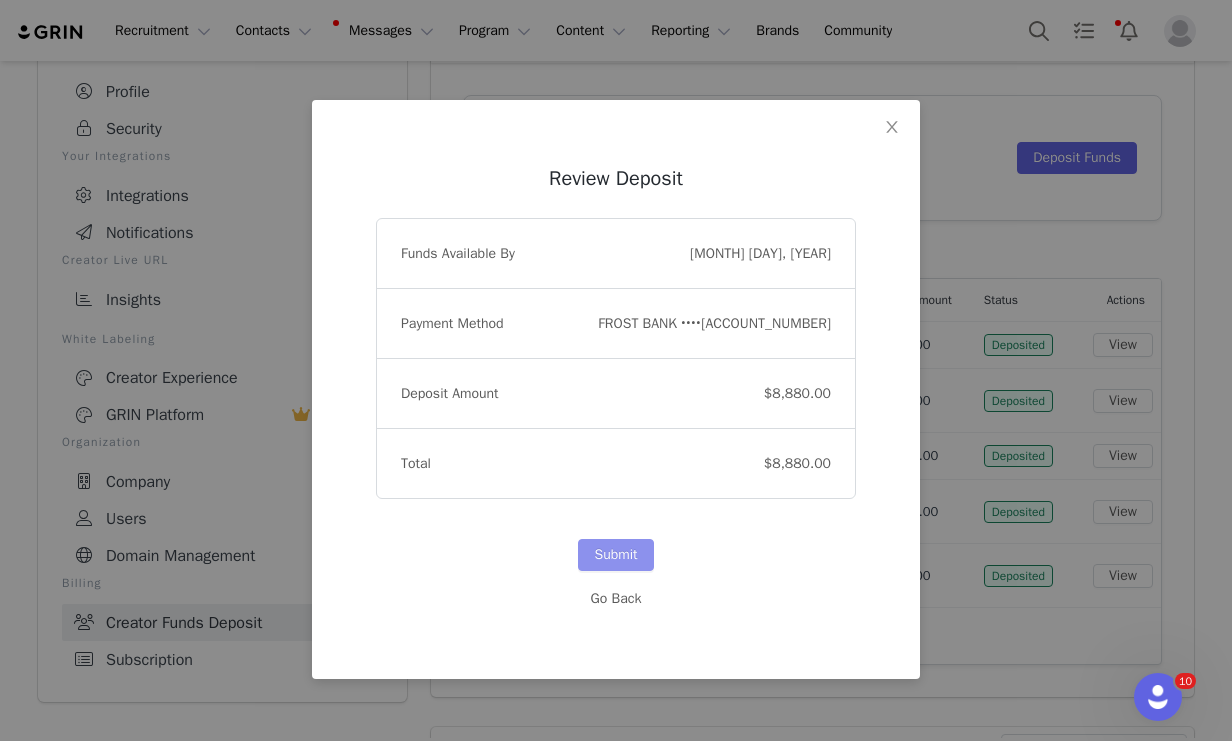 click on "Submit" at bounding box center (615, 555) 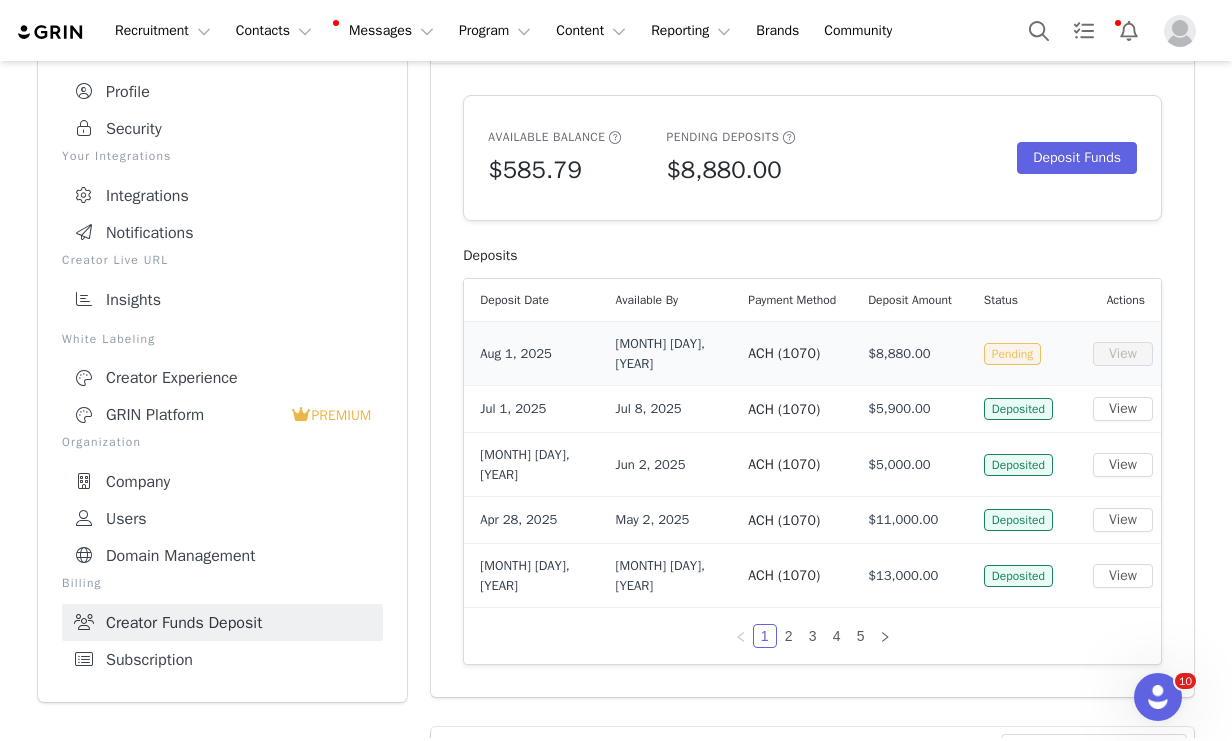 click on "Pending" at bounding box center [1012, 354] 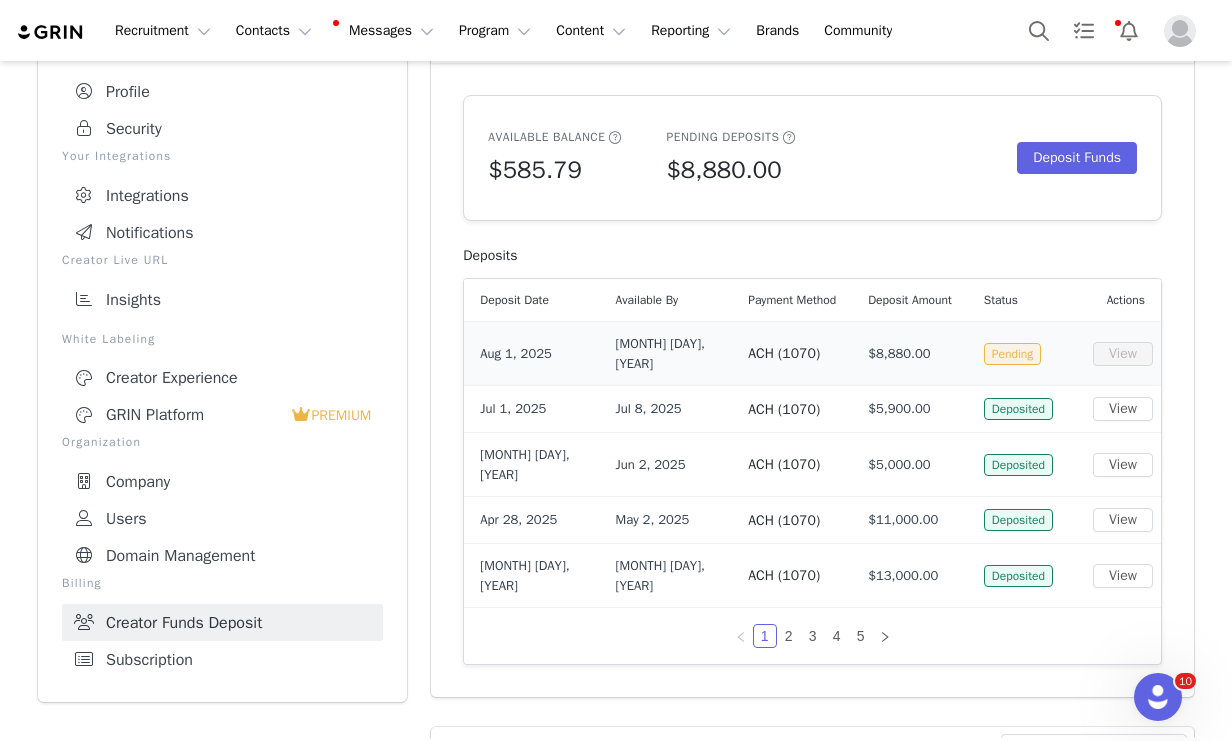 click on "ACH (1070)" at bounding box center [792, 354] 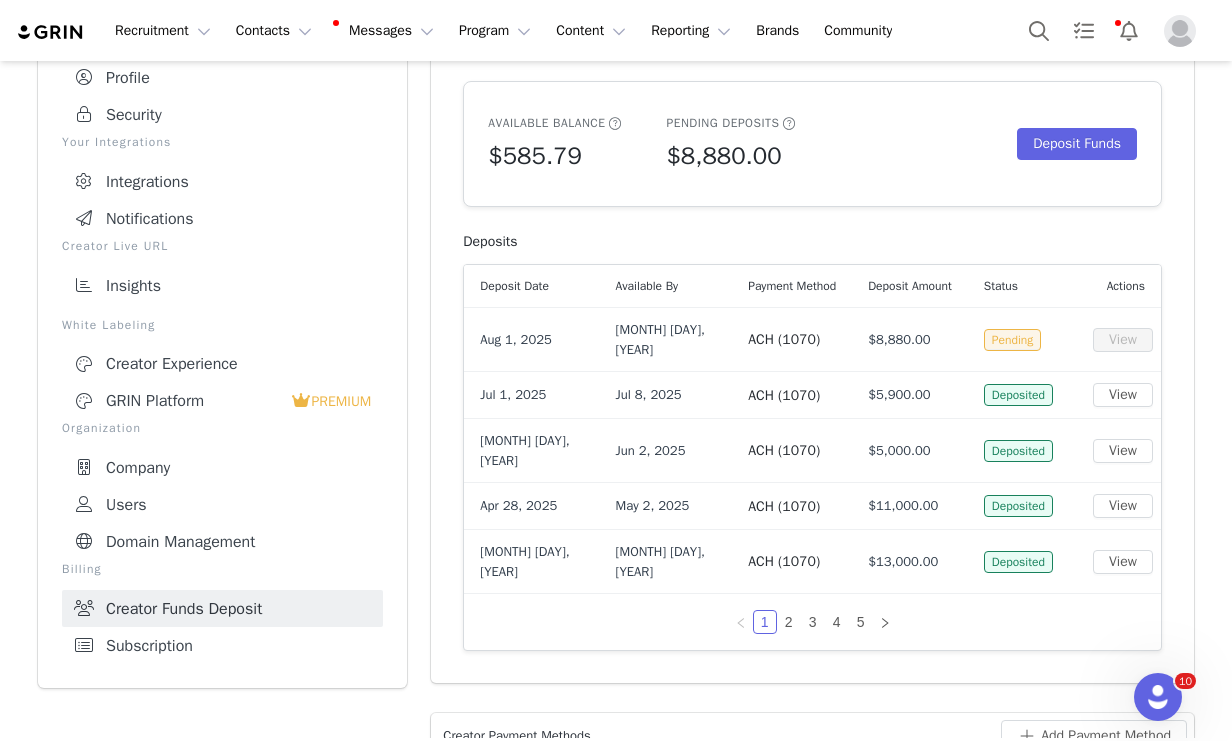 scroll, scrollTop: 154, scrollLeft: 0, axis: vertical 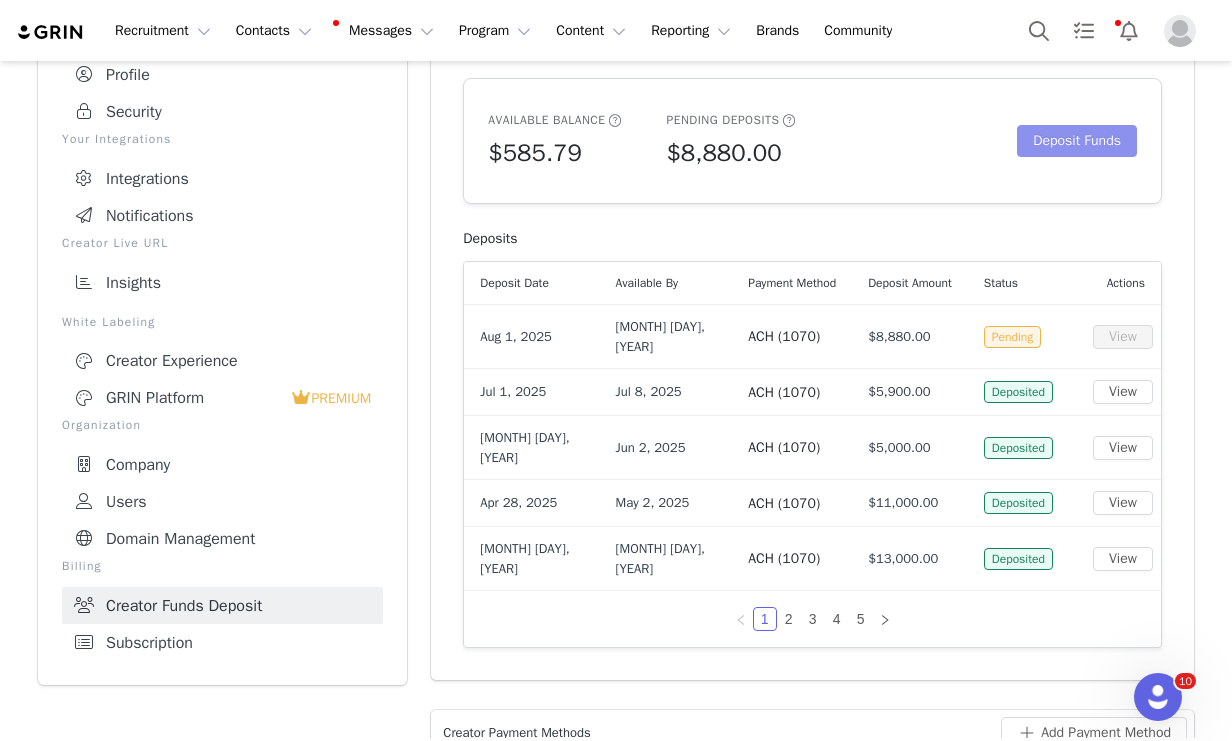 click on "Deposit Funds" at bounding box center (1077, 141) 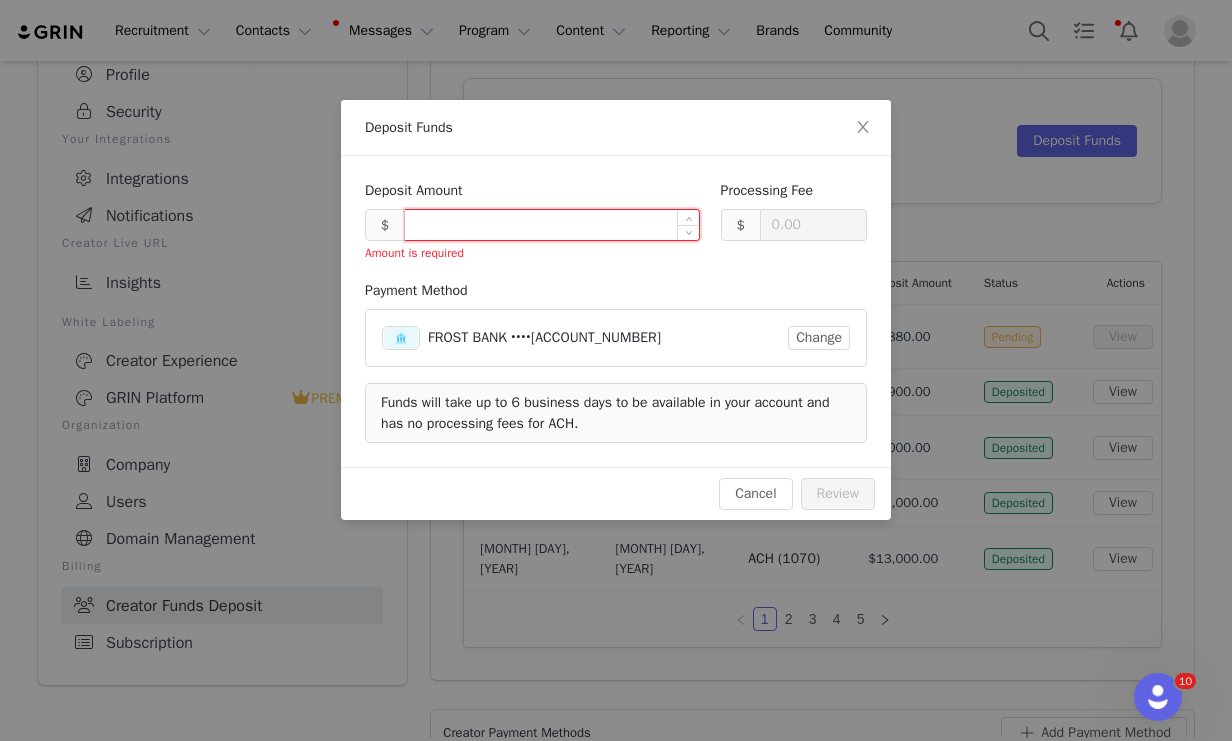 click at bounding box center [552, 225] 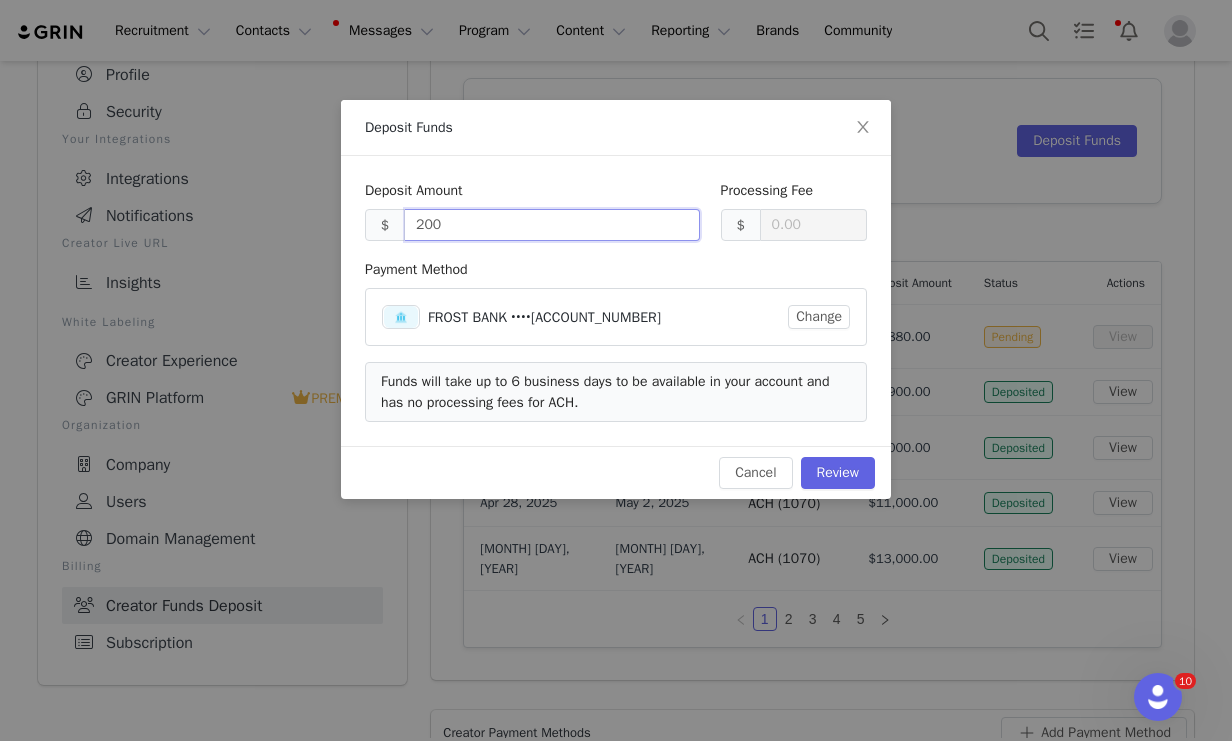 type on "200.00" 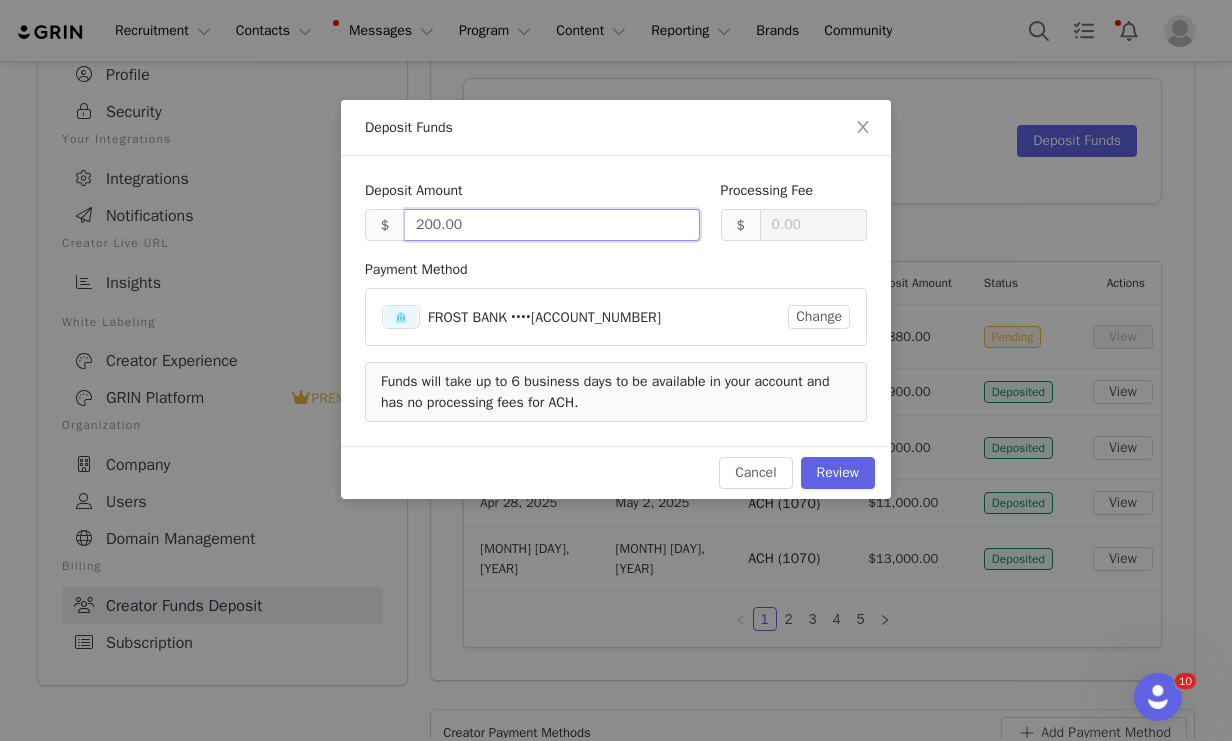 click on "Payment Method" at bounding box center [616, 273] 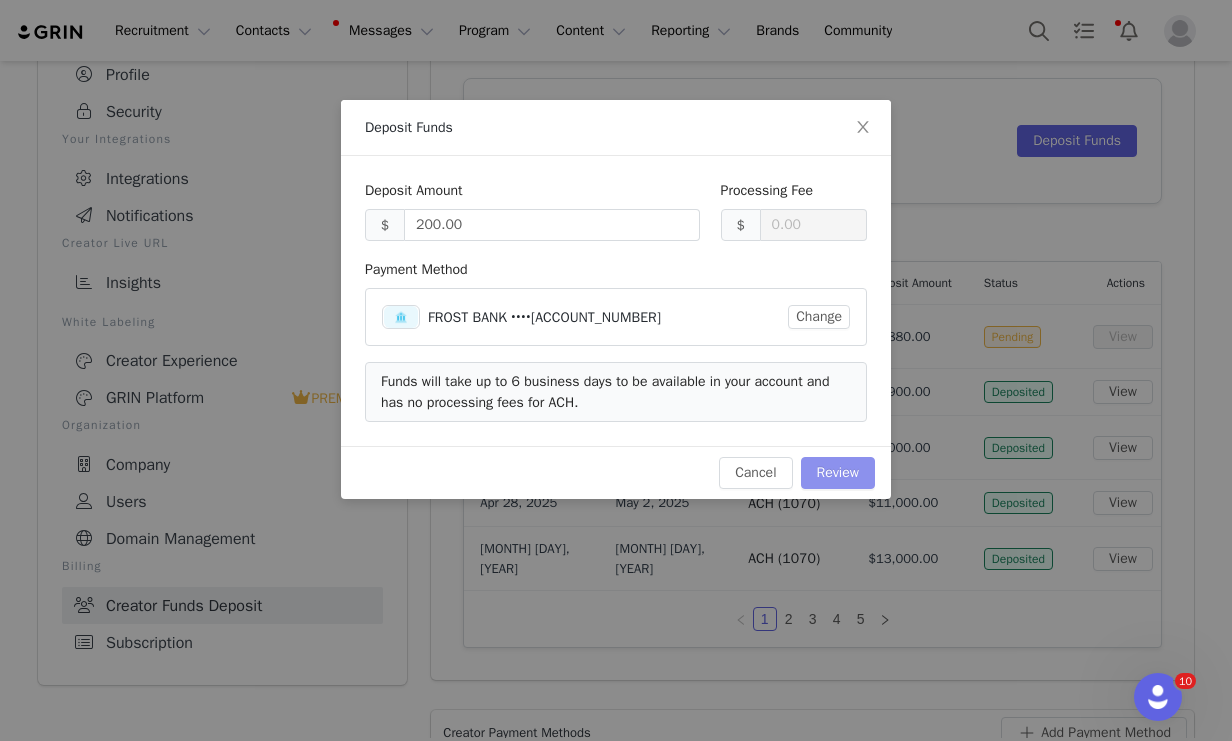 click on "Review" at bounding box center [838, 473] 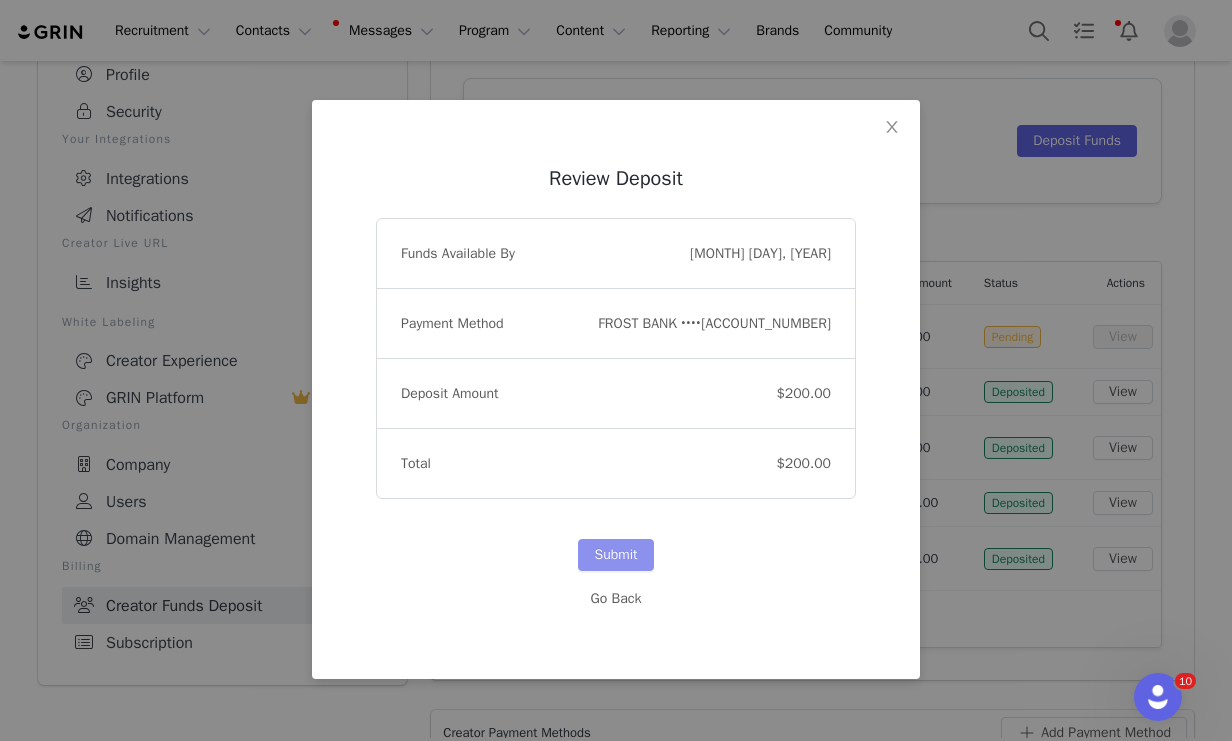 click on "Submit" at bounding box center [615, 555] 